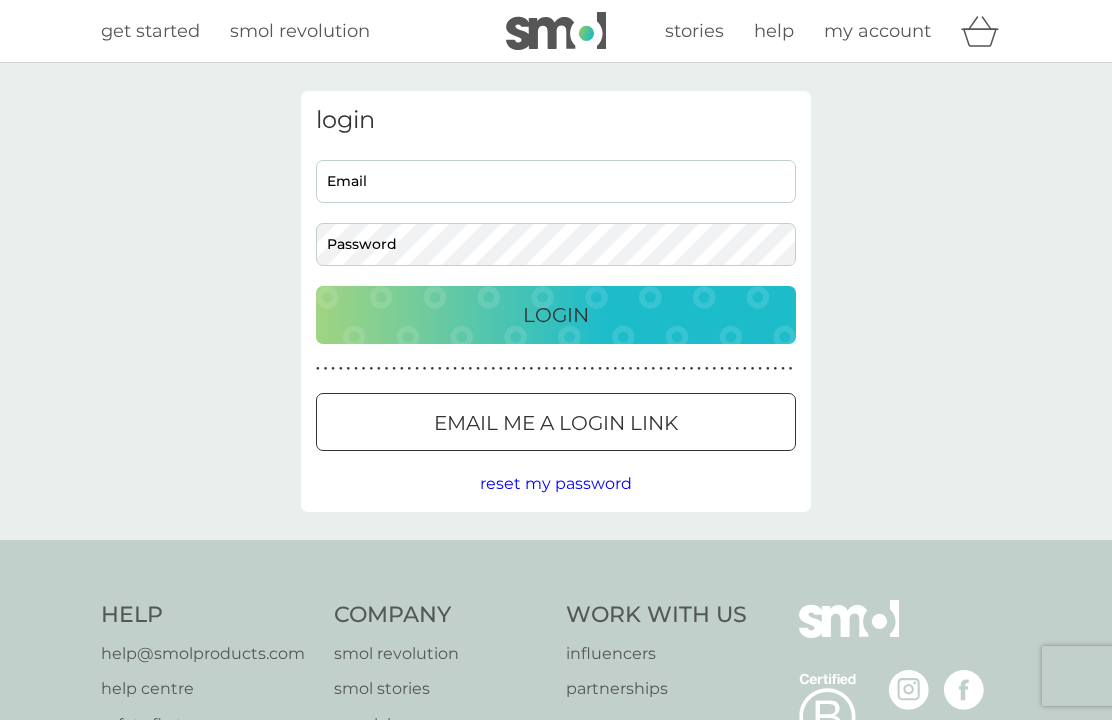 scroll, scrollTop: 0, scrollLeft: 0, axis: both 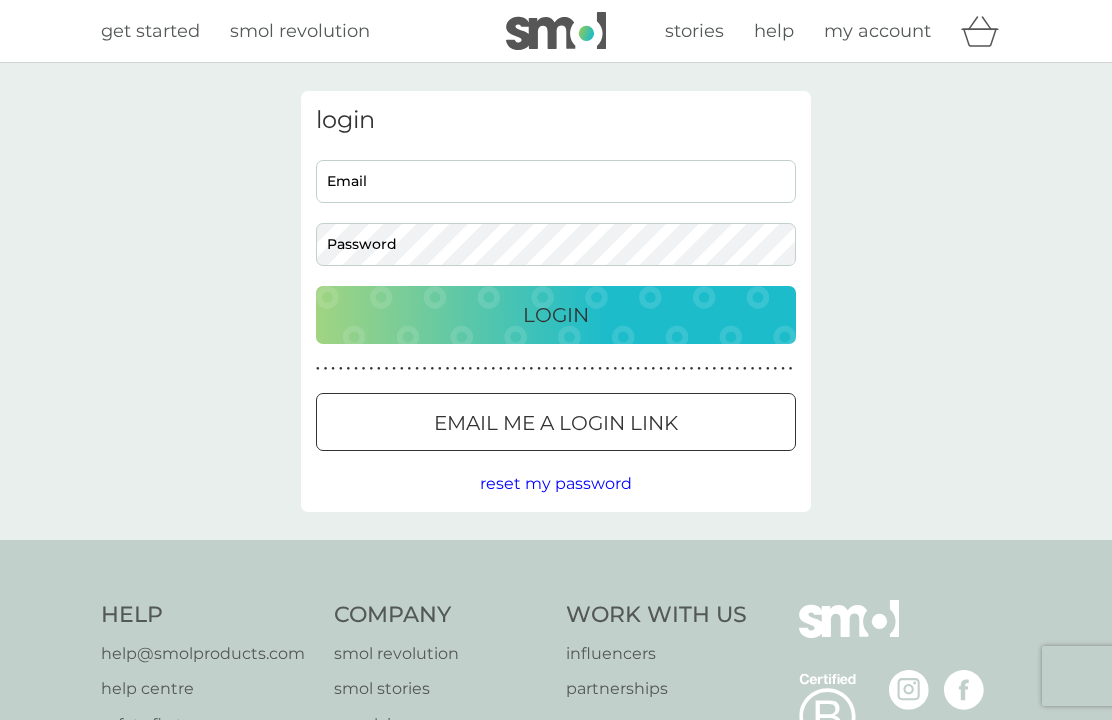 click on "Email" at bounding box center [556, 181] 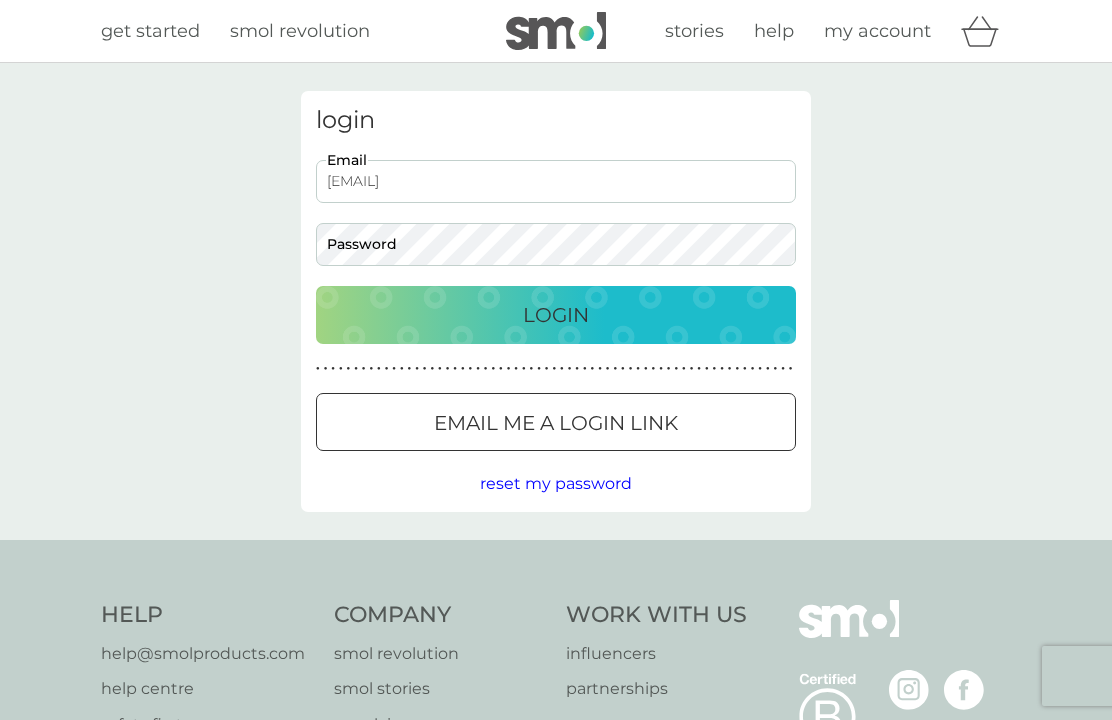type on "[EMAIL]" 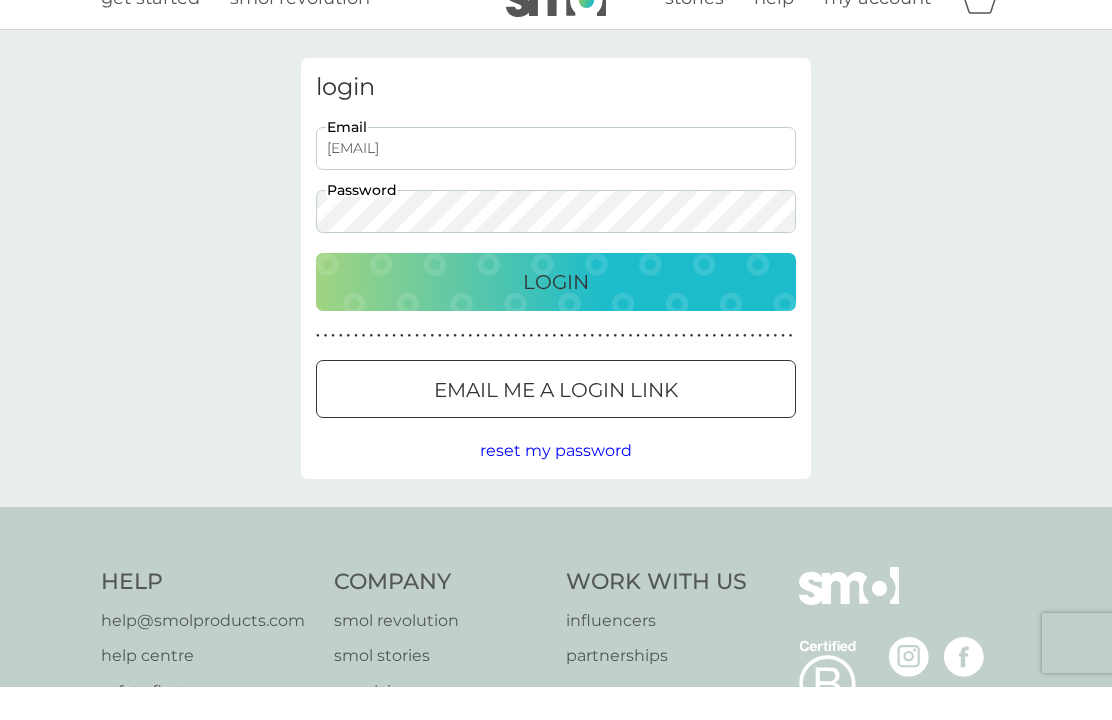 click on "Login" at bounding box center (556, 315) 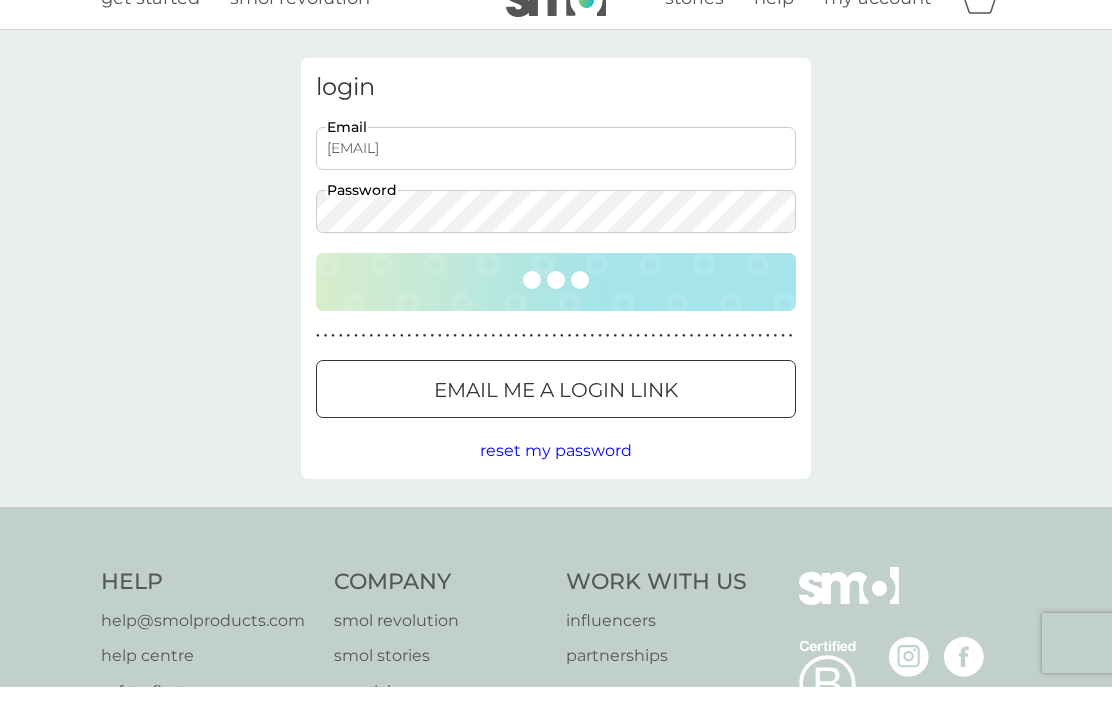 scroll, scrollTop: 33, scrollLeft: 0, axis: vertical 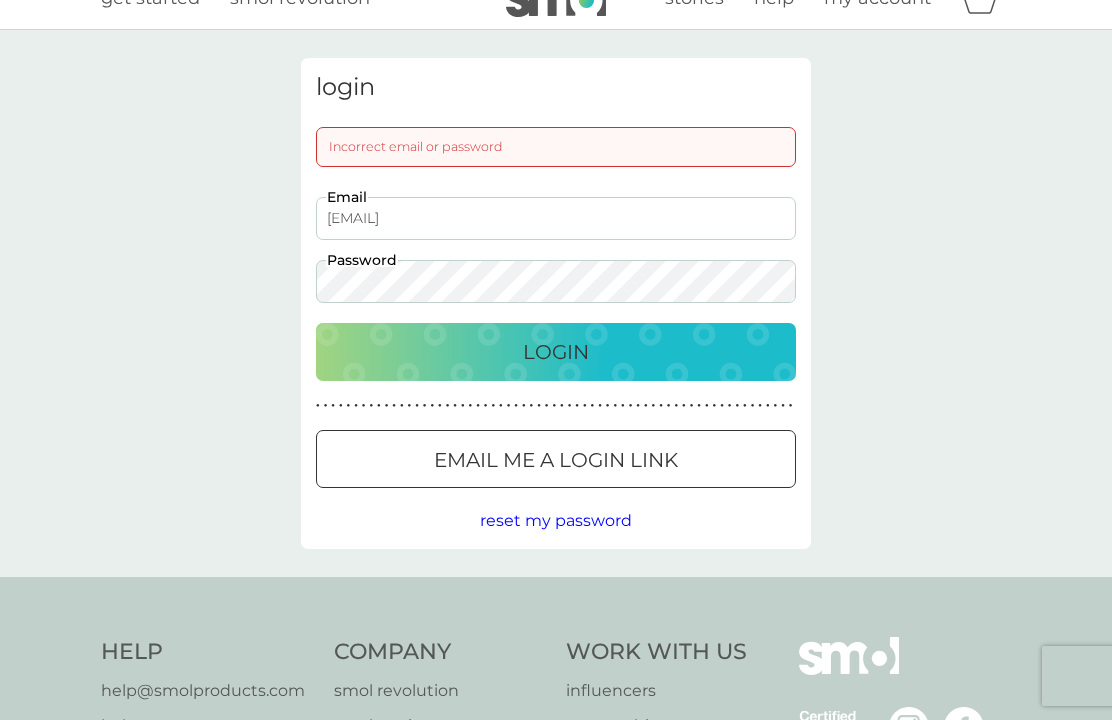 click on "Email me a login link" at bounding box center [556, 460] 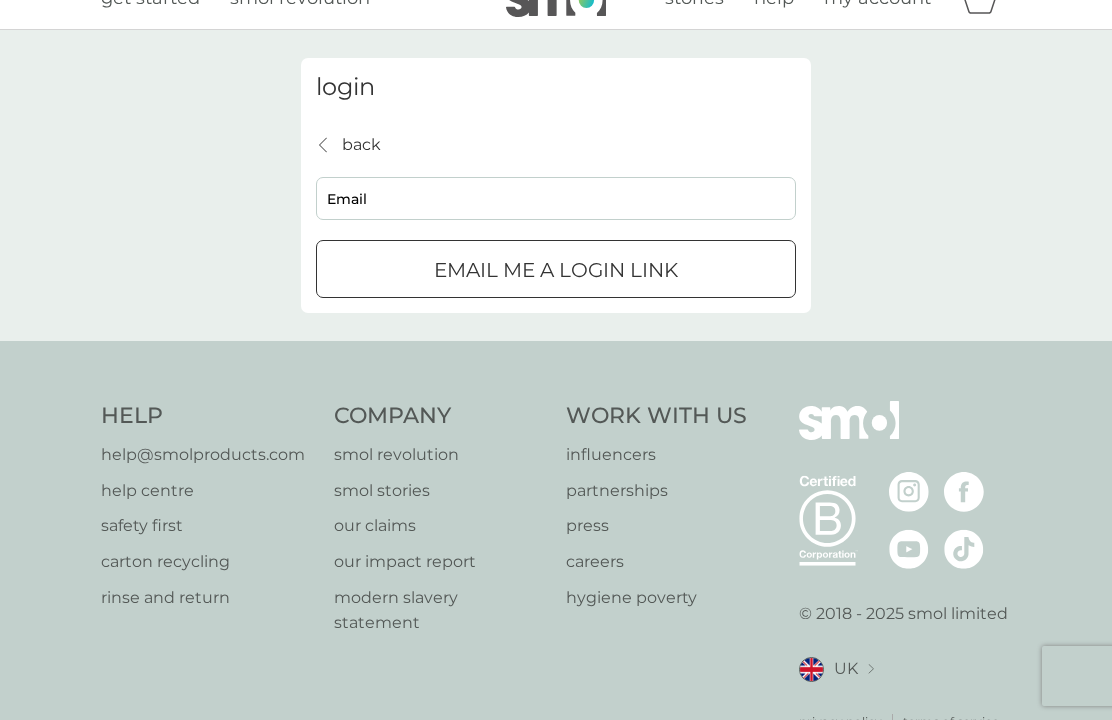 scroll, scrollTop: 32, scrollLeft: 0, axis: vertical 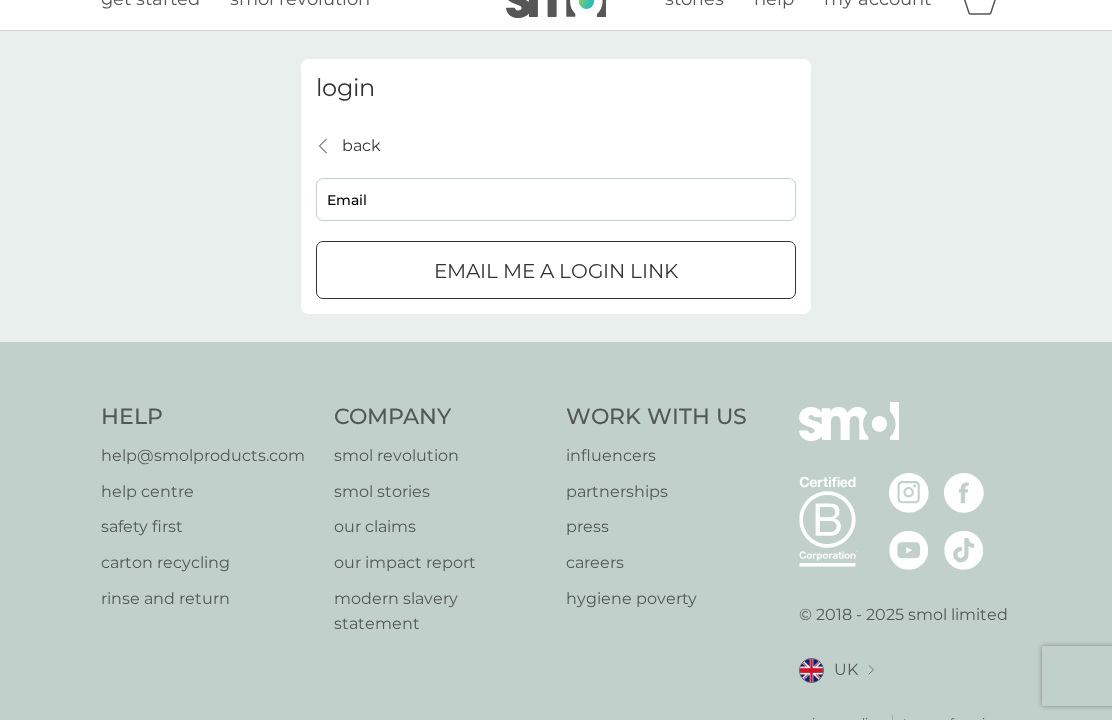 click on "Email" at bounding box center (556, 199) 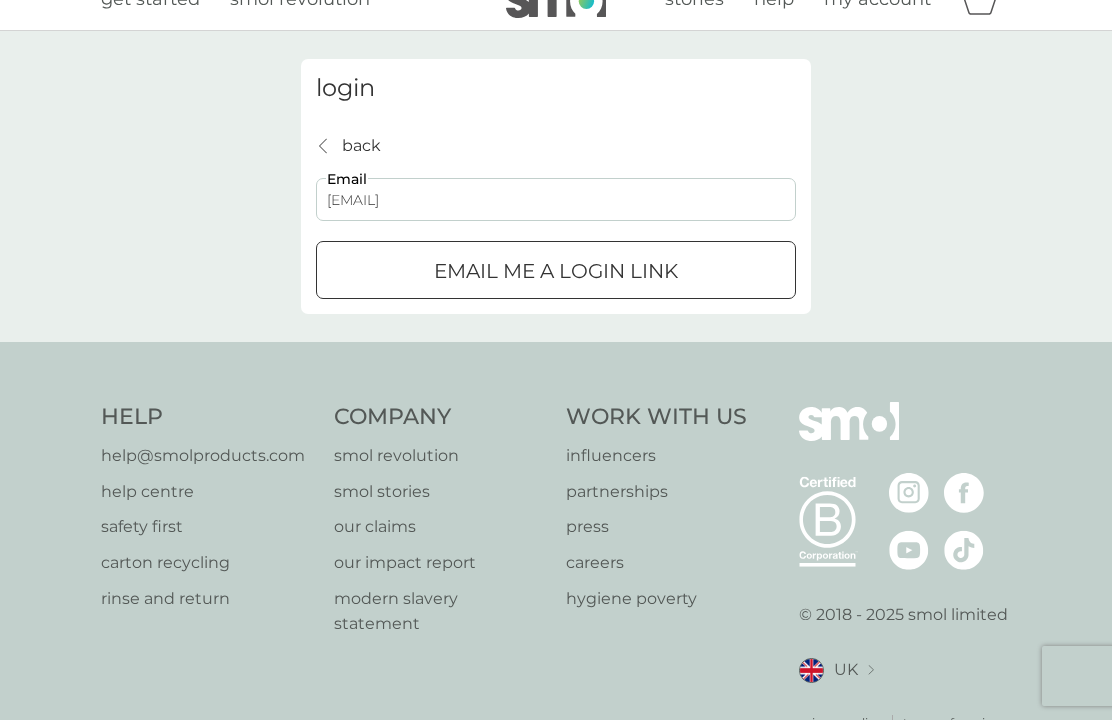 type on "[EMAIL]" 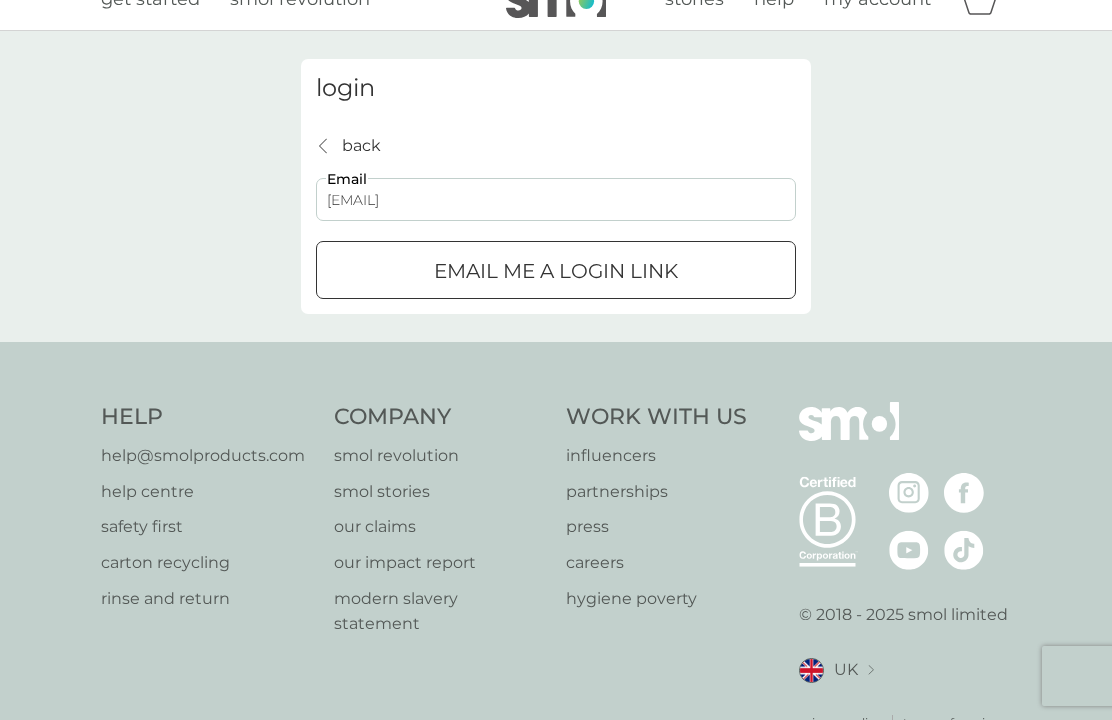 click on "Email me a login link" at bounding box center (556, 271) 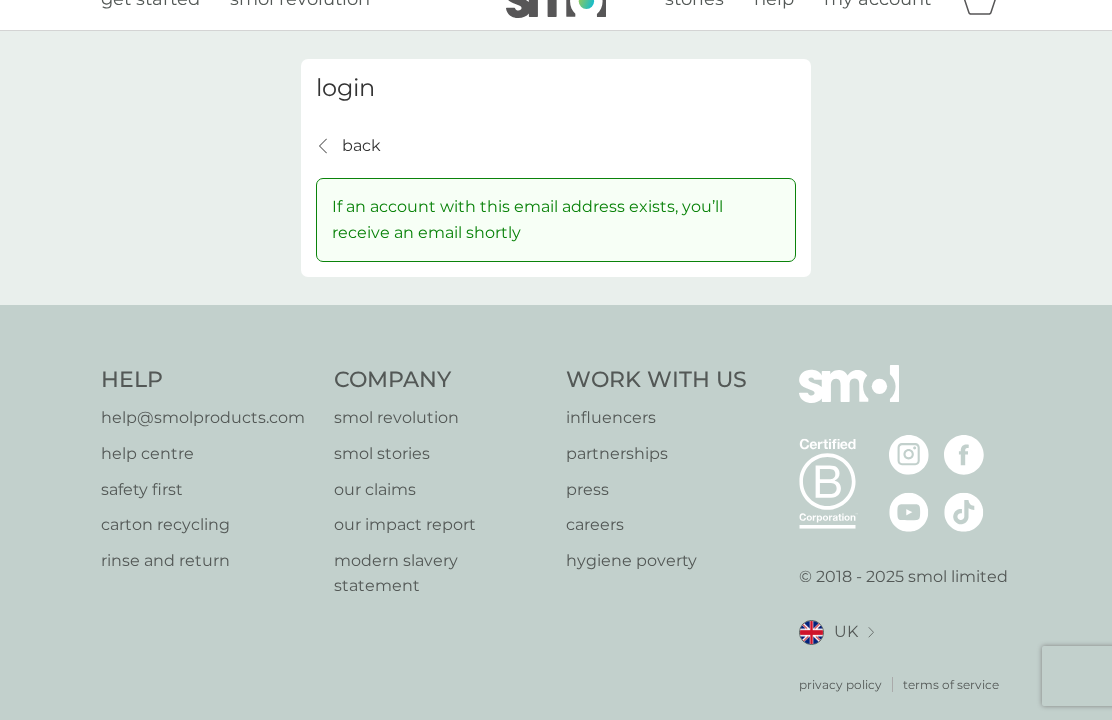 scroll, scrollTop: 0, scrollLeft: 0, axis: both 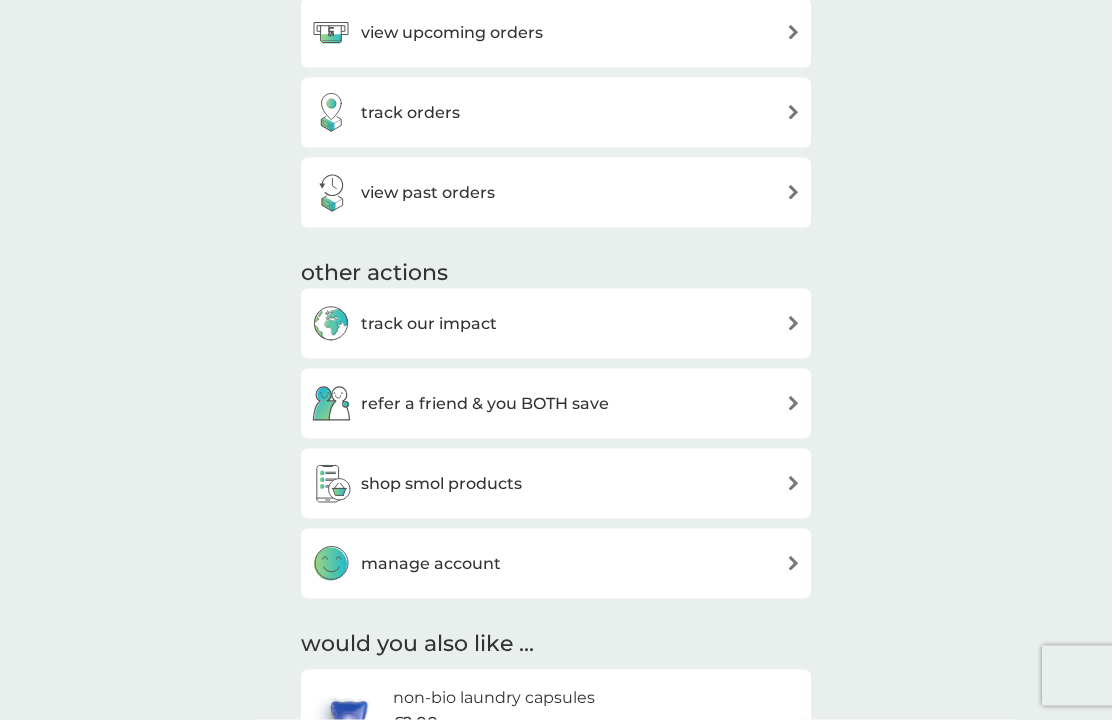 click on "shop smol products" at bounding box center [556, 484] 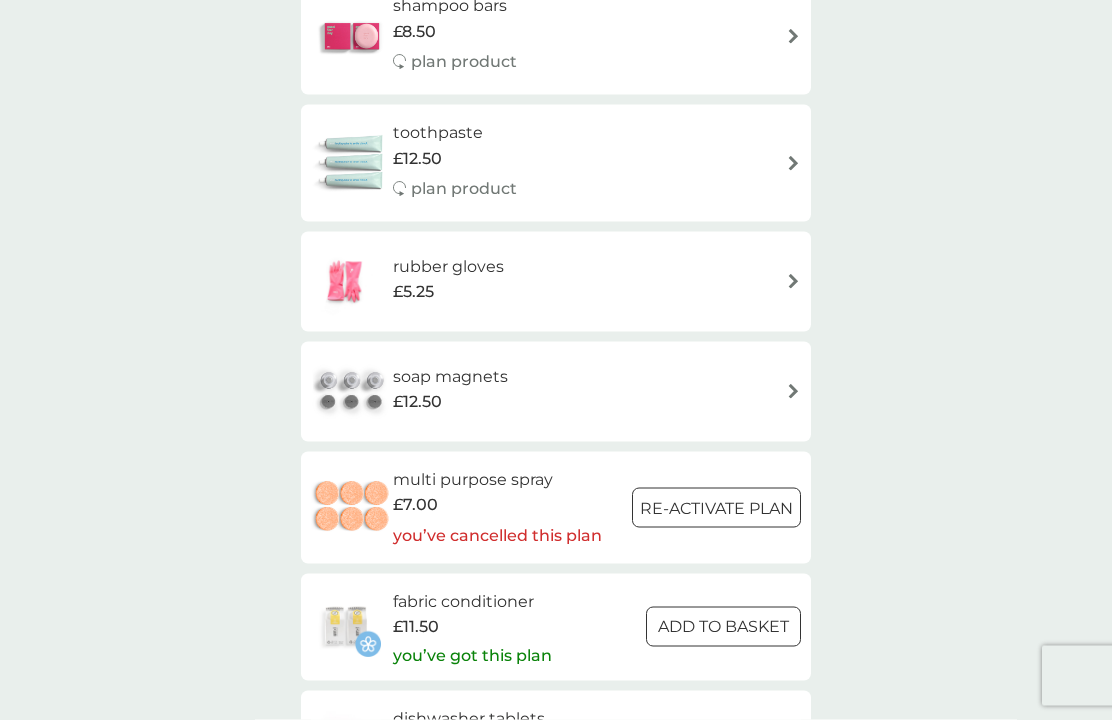 scroll, scrollTop: 2617, scrollLeft: 0, axis: vertical 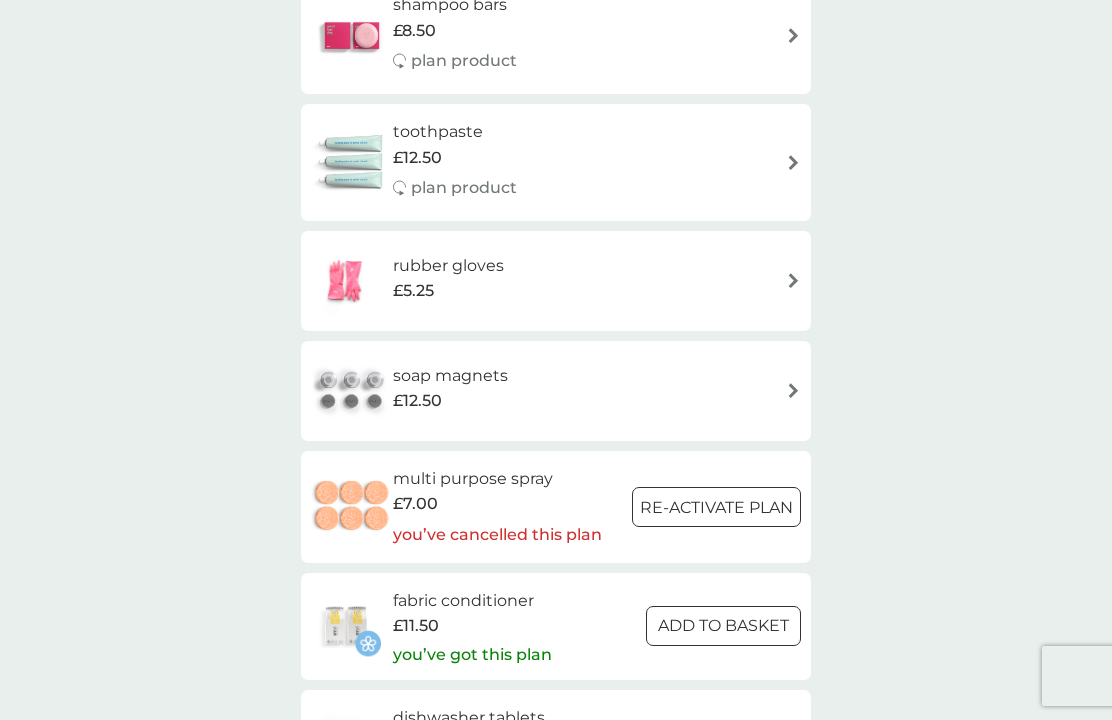 click at bounding box center (717, 507) 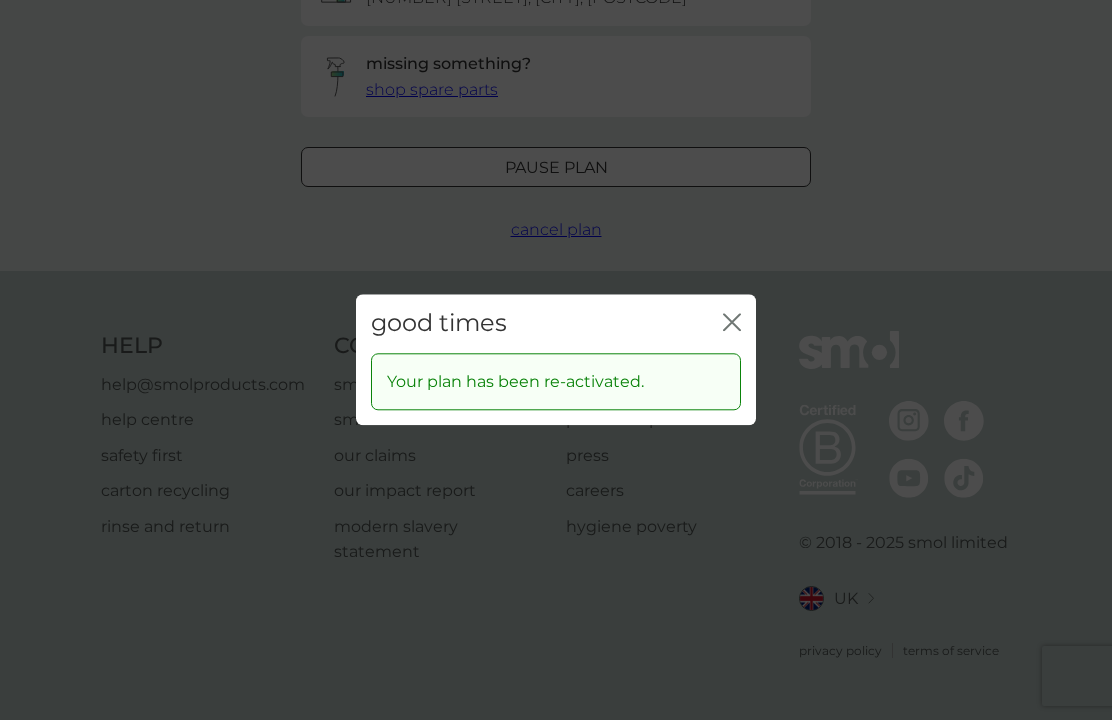 scroll, scrollTop: 0, scrollLeft: 0, axis: both 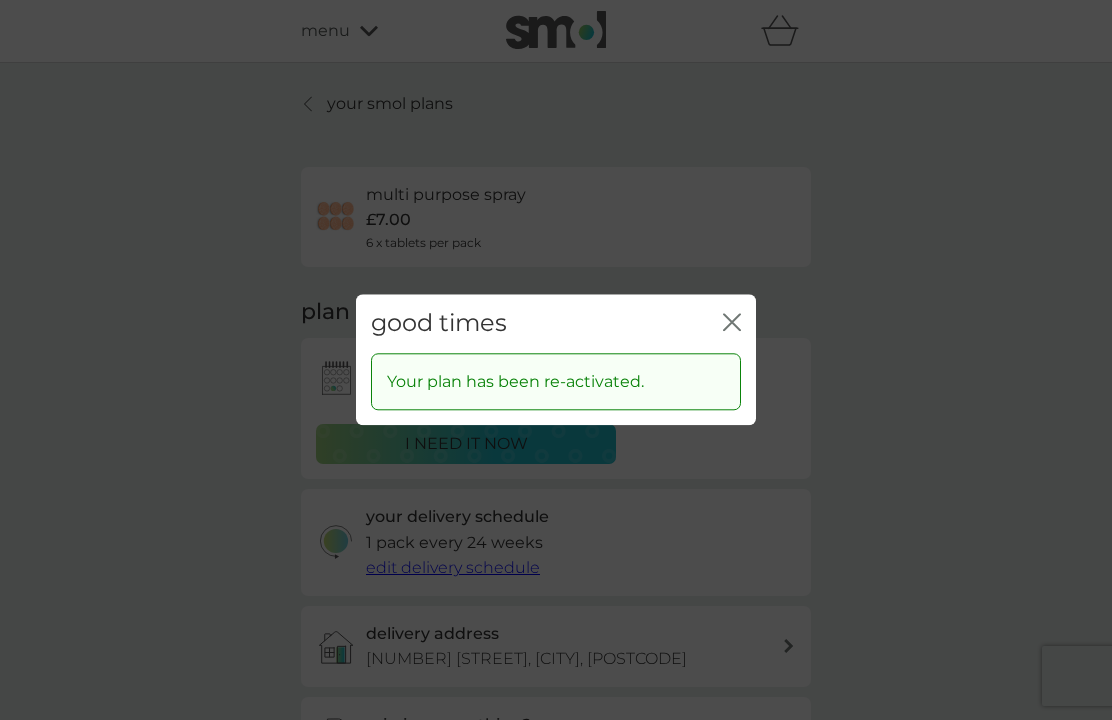click on "close" 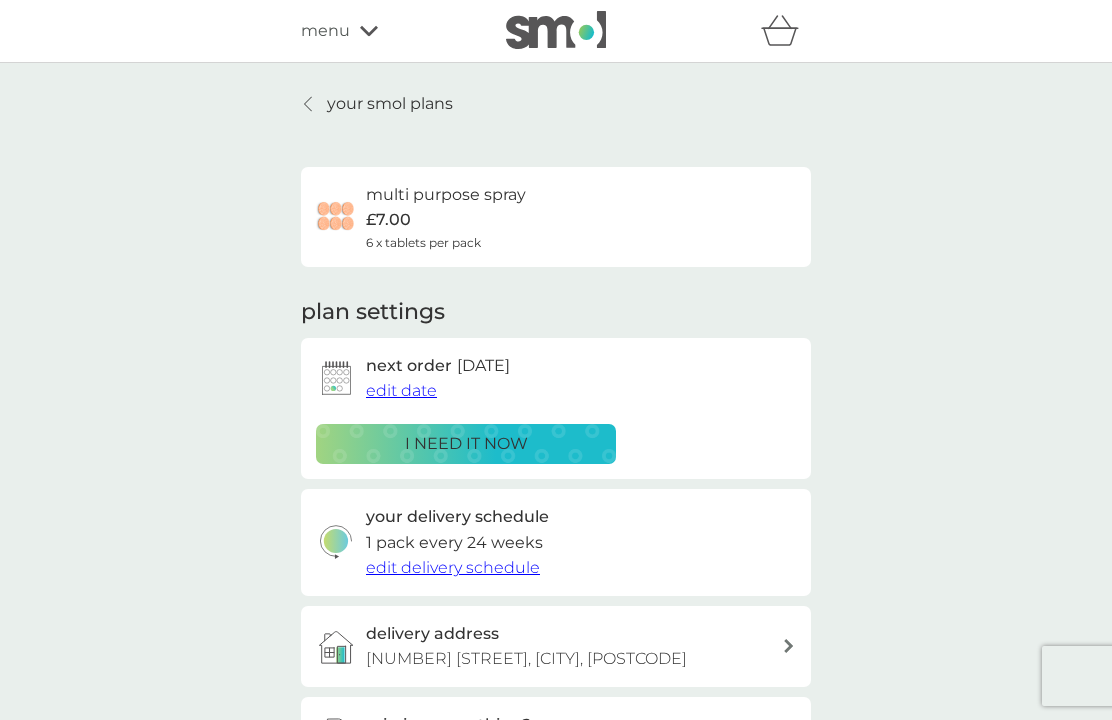 click on "i need it now" at bounding box center (466, 444) 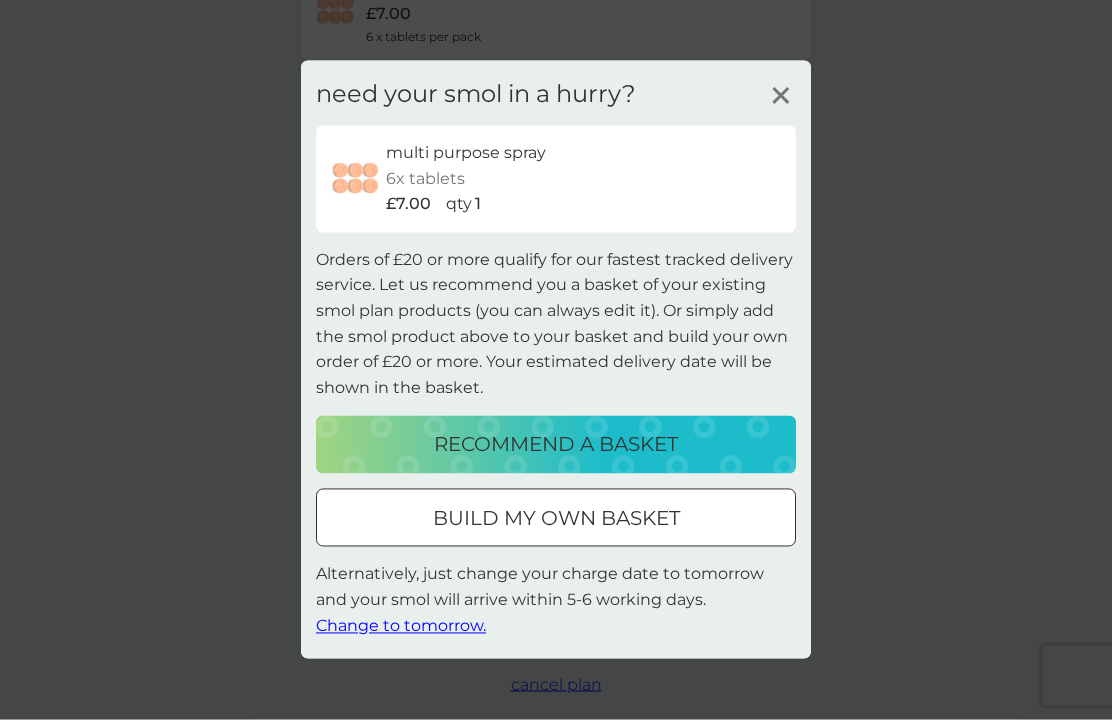 scroll, scrollTop: 207, scrollLeft: 0, axis: vertical 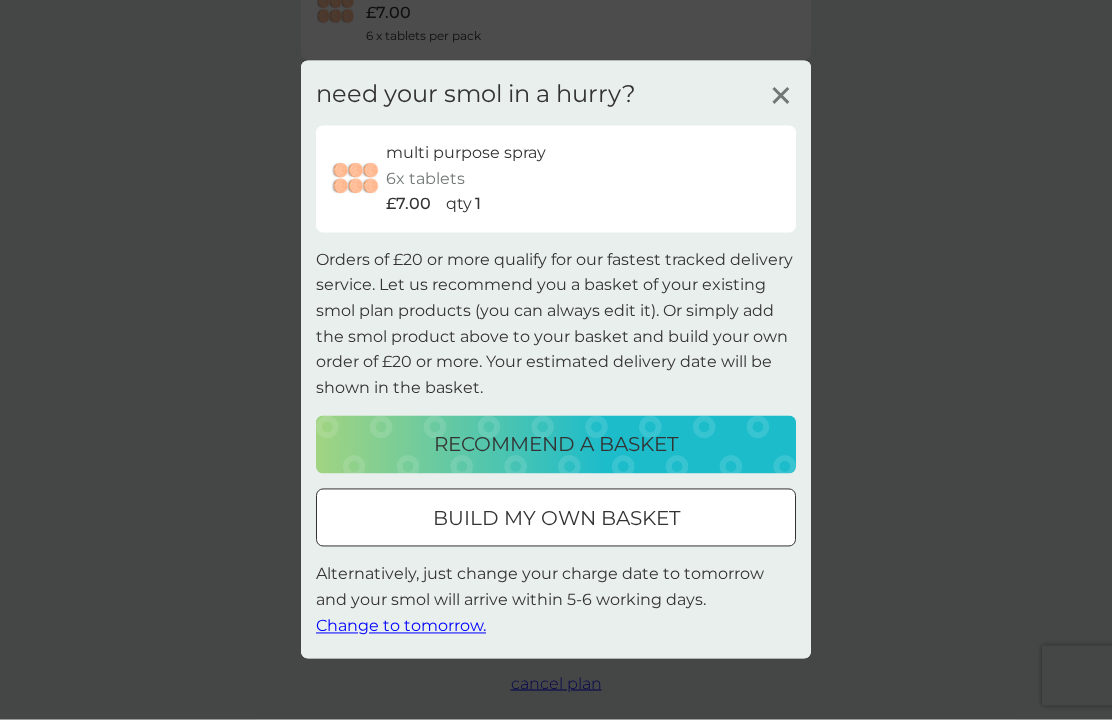 click on "build my own basket" at bounding box center [556, 519] 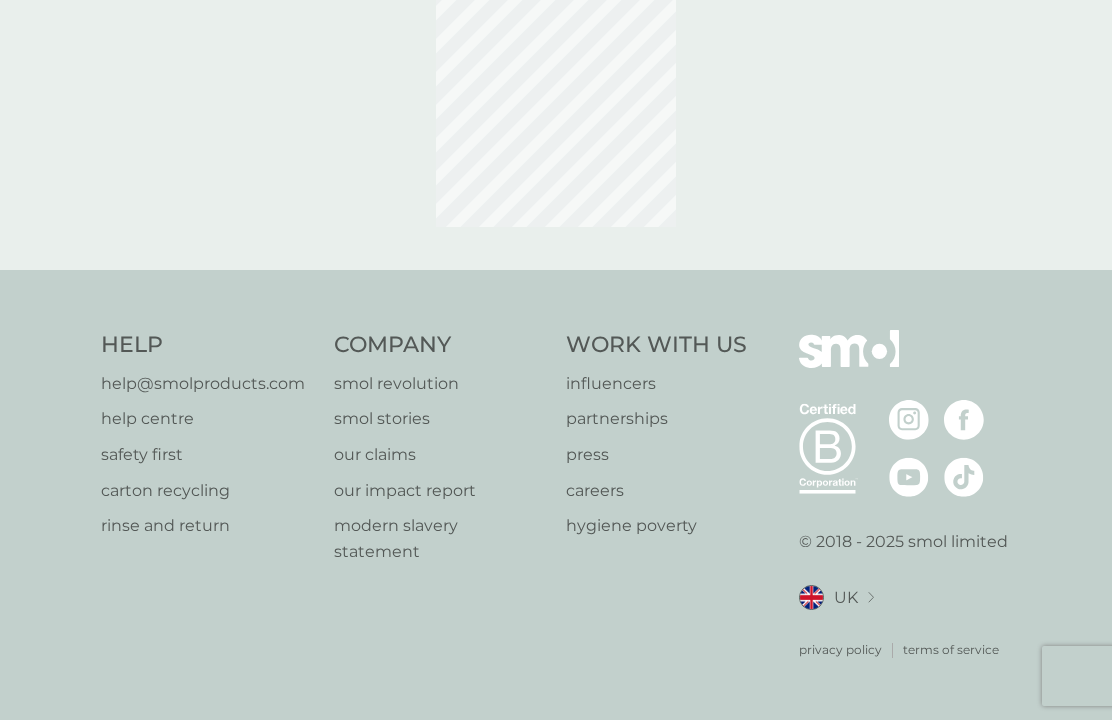 scroll, scrollTop: 0, scrollLeft: 0, axis: both 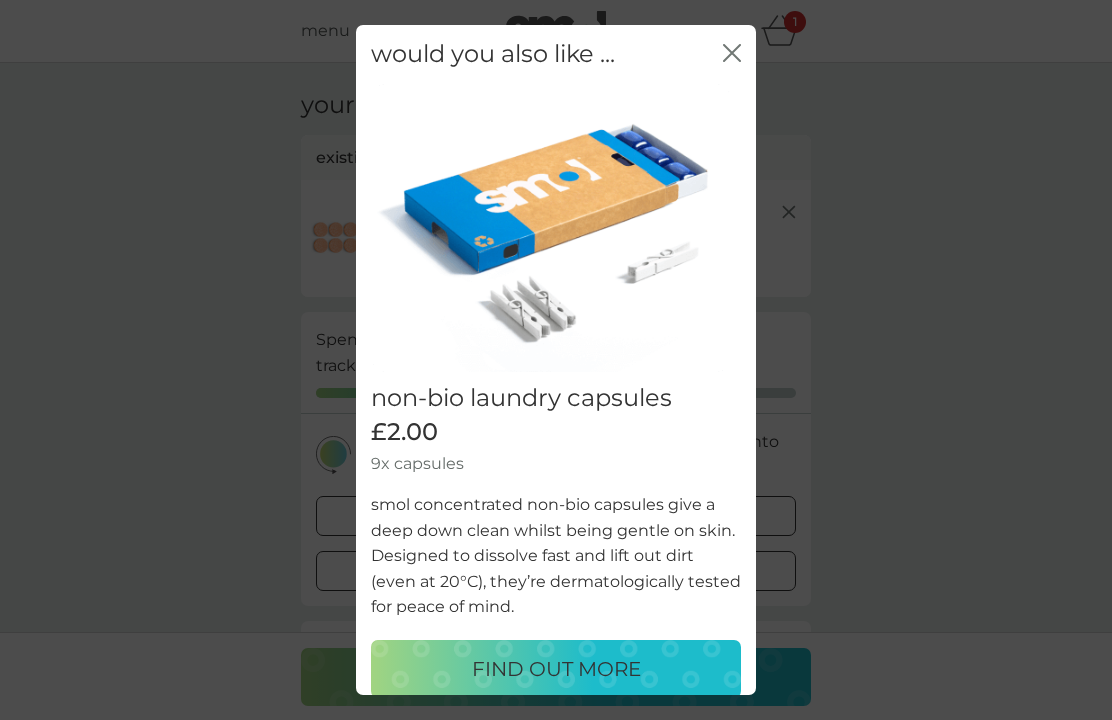click on "close" 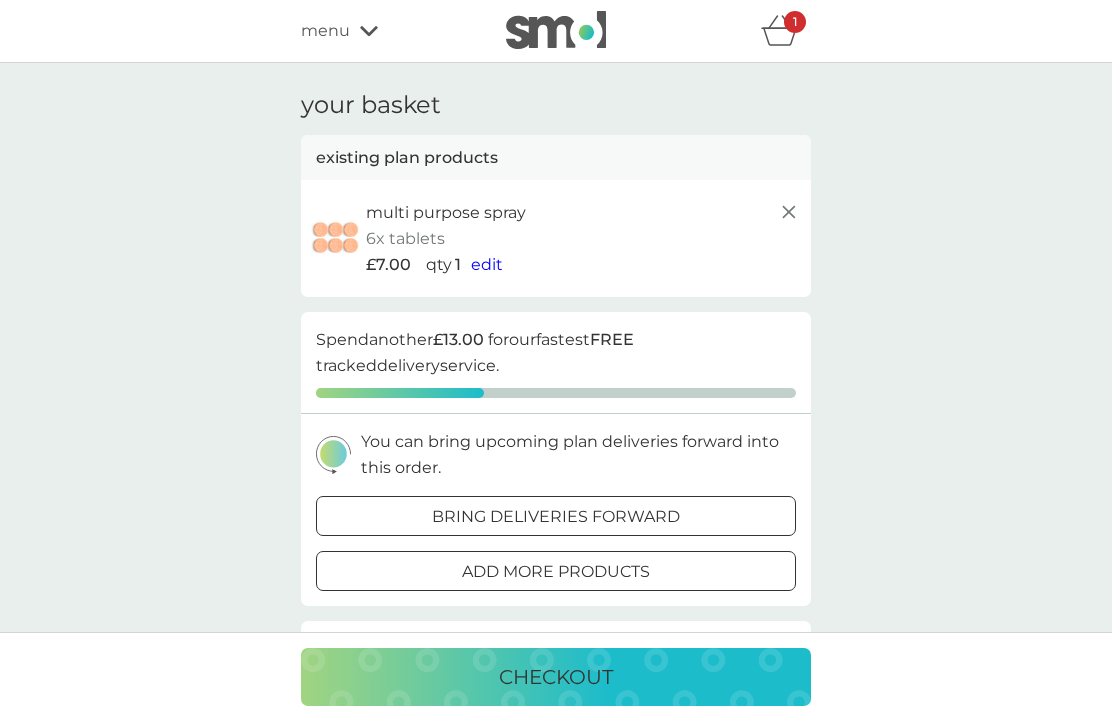 click on "add more products" at bounding box center (556, 572) 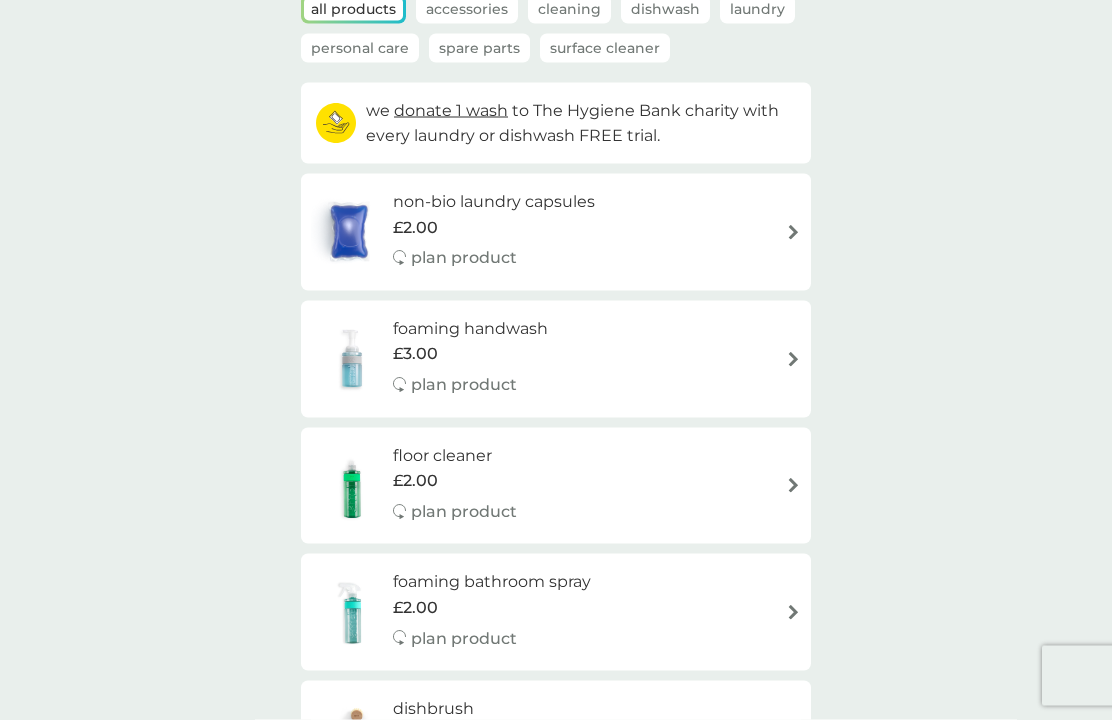 scroll, scrollTop: 156, scrollLeft: 0, axis: vertical 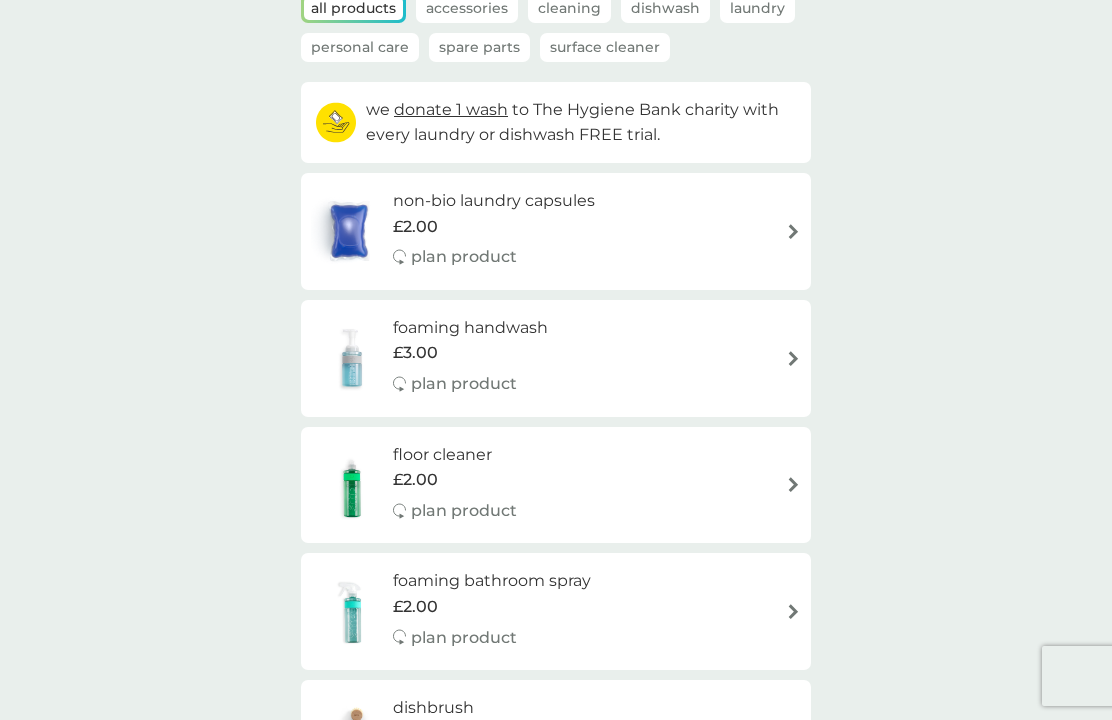 click at bounding box center (793, 484) 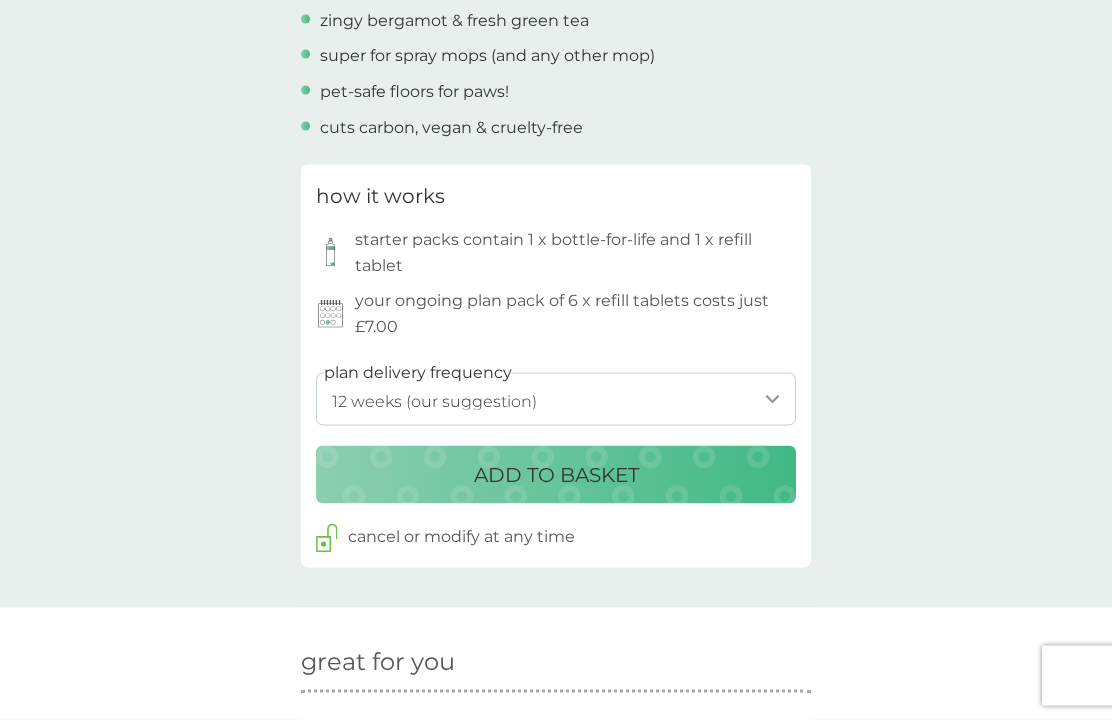 scroll, scrollTop: 838, scrollLeft: 0, axis: vertical 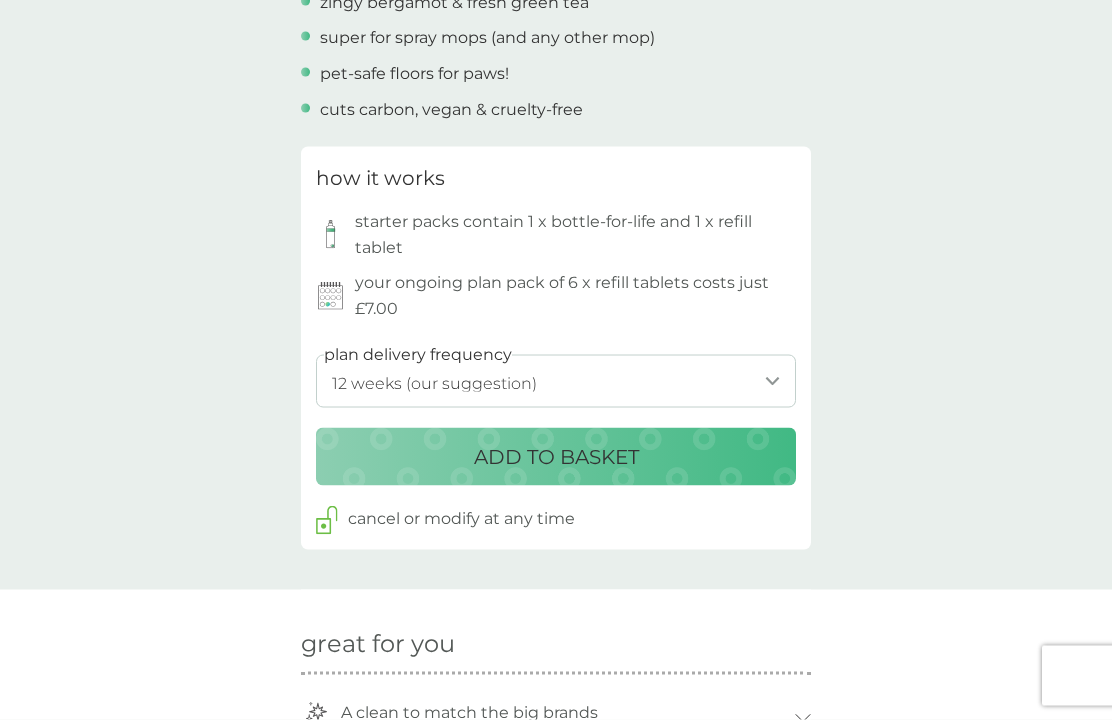 click on "1 week  2 weeks  3 weeks  4 weeks  5 weeks  6 weeks  7 weeks  8 weeks  9 weeks  10 weeks  11 weeks  12 weeks (our suggestion) 13 weeks  14 weeks  15 weeks  16 weeks  17 weeks  18 weeks  19 weeks  20 weeks  21 weeks  22 weeks  23 weeks  24 weeks  25 weeks  26 weeks" at bounding box center [556, 381] 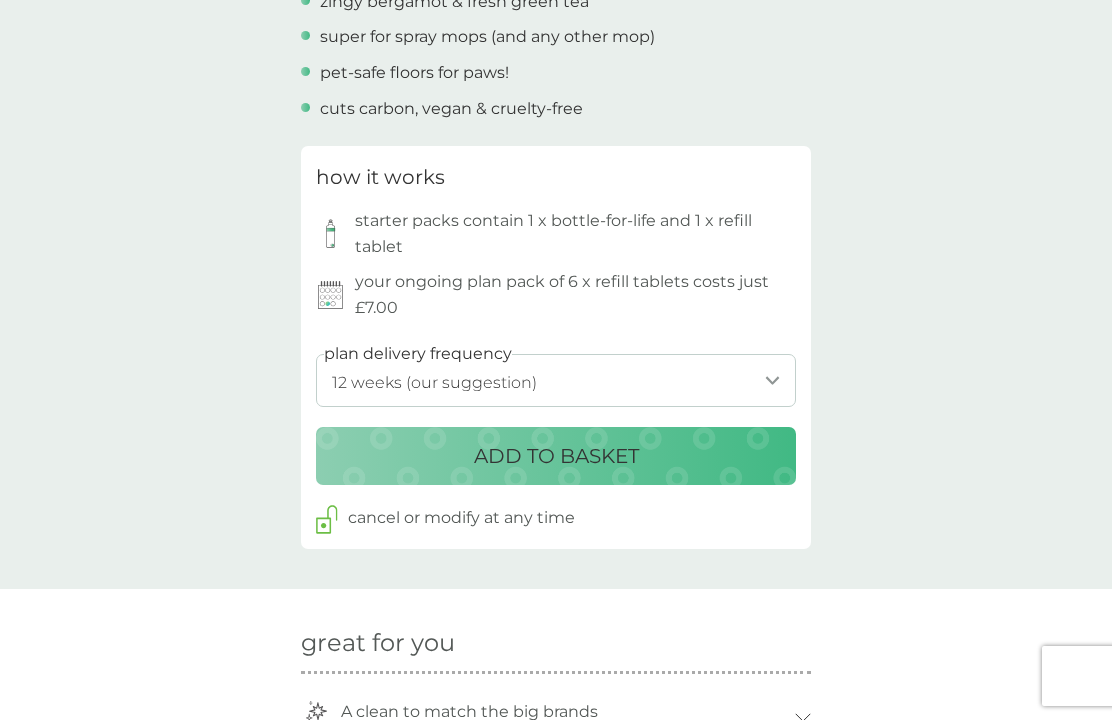 select on "112" 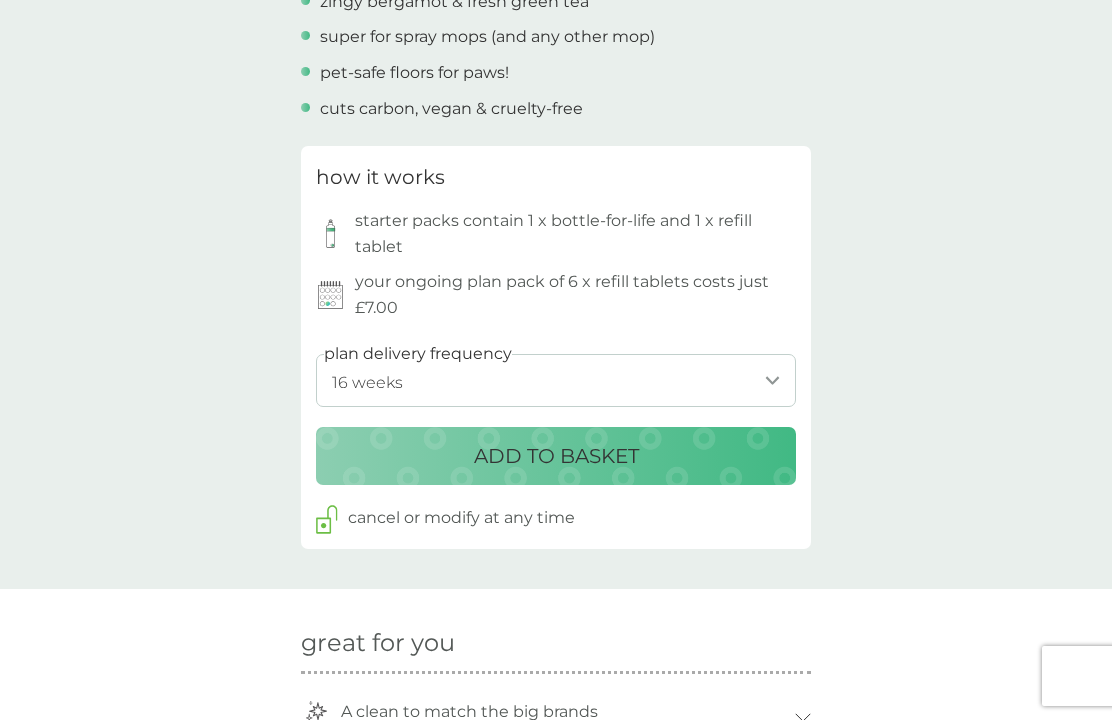 click on "ADD TO BASKET" at bounding box center [556, 456] 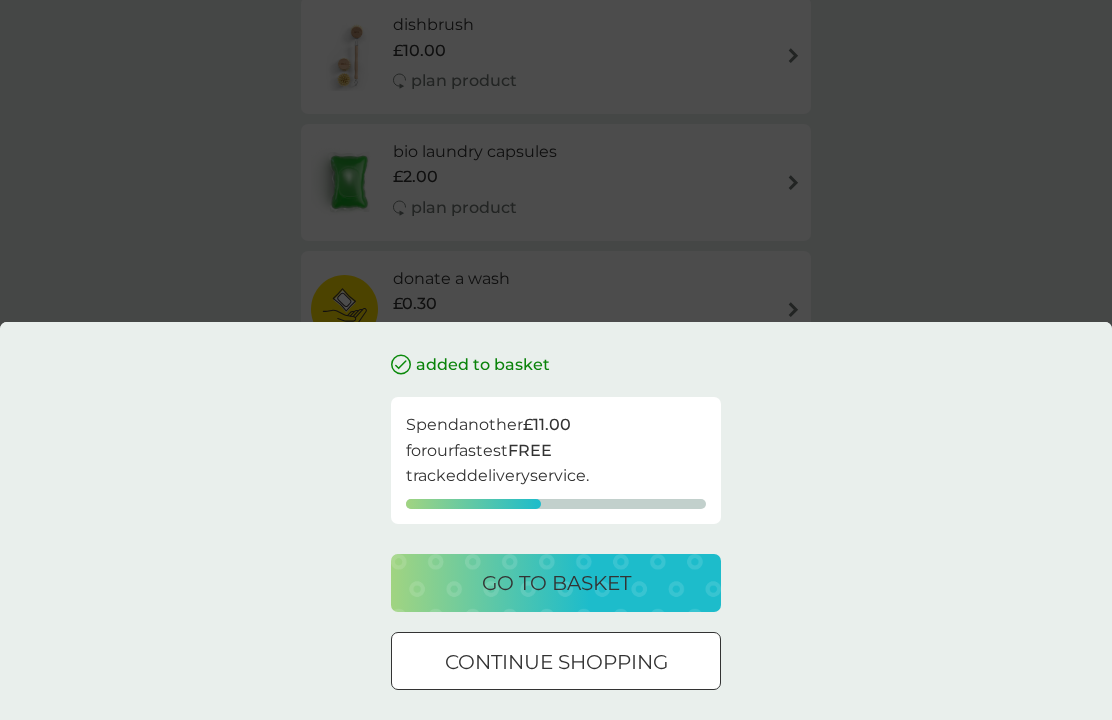 scroll, scrollTop: 0, scrollLeft: 0, axis: both 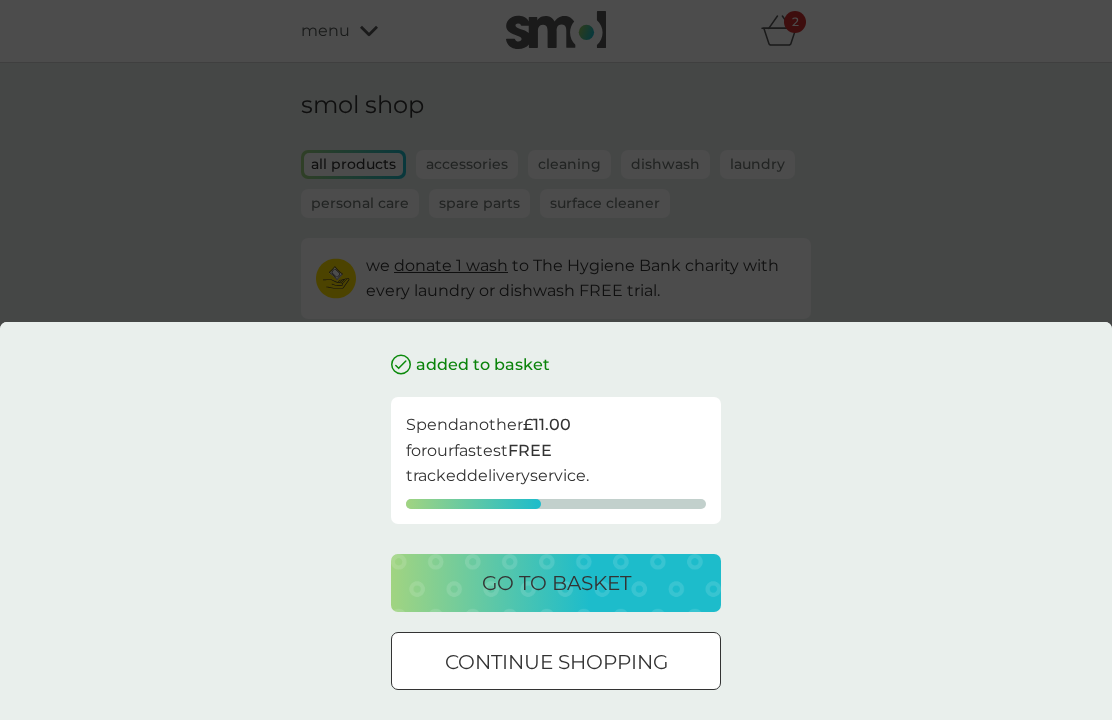 click on "go to basket" at bounding box center (556, 583) 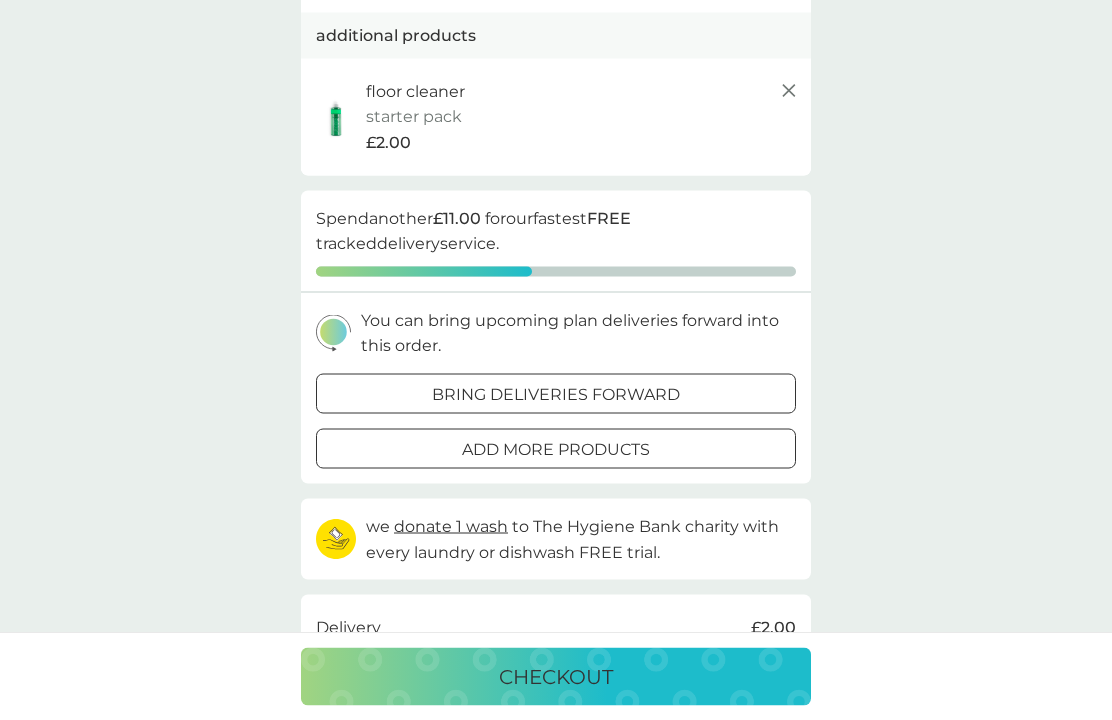 scroll, scrollTop: 285, scrollLeft: 0, axis: vertical 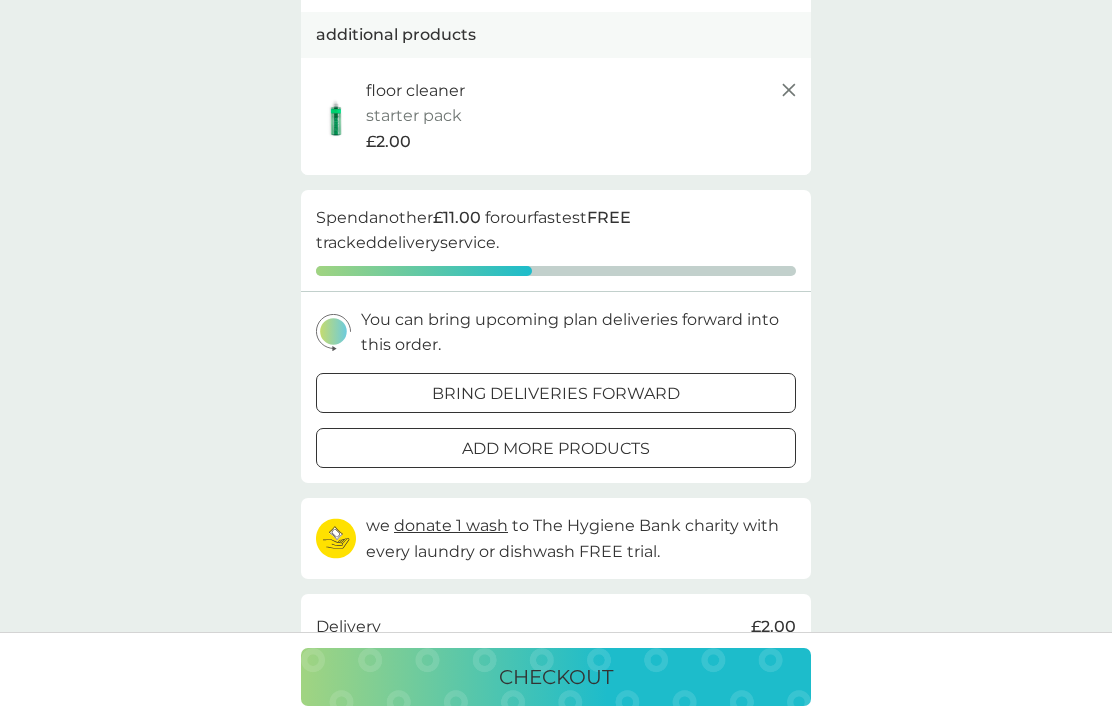 click on "bring deliveries forward" at bounding box center [556, 394] 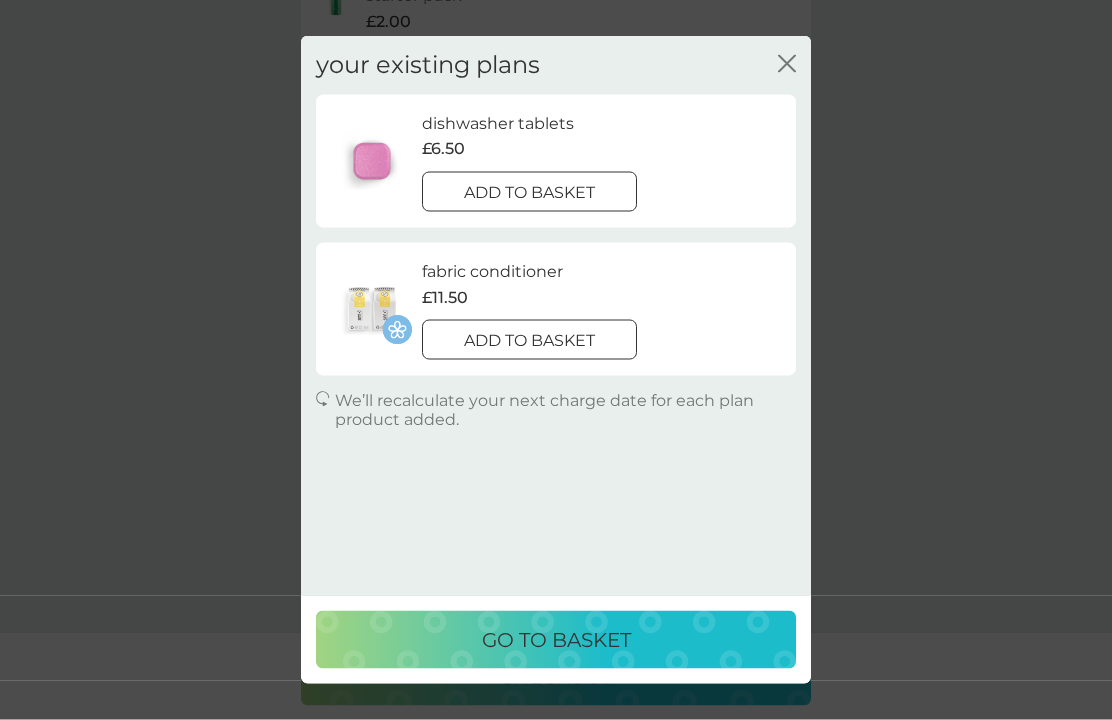 click on "go to basket" at bounding box center [556, 640] 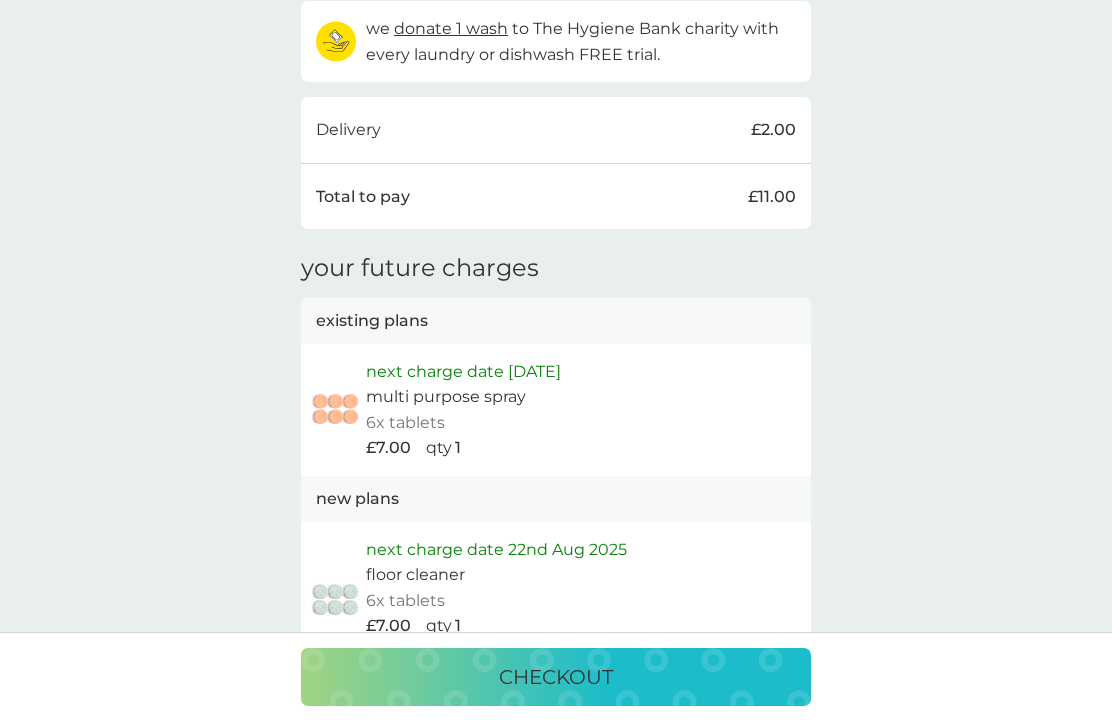 scroll, scrollTop: 781, scrollLeft: 0, axis: vertical 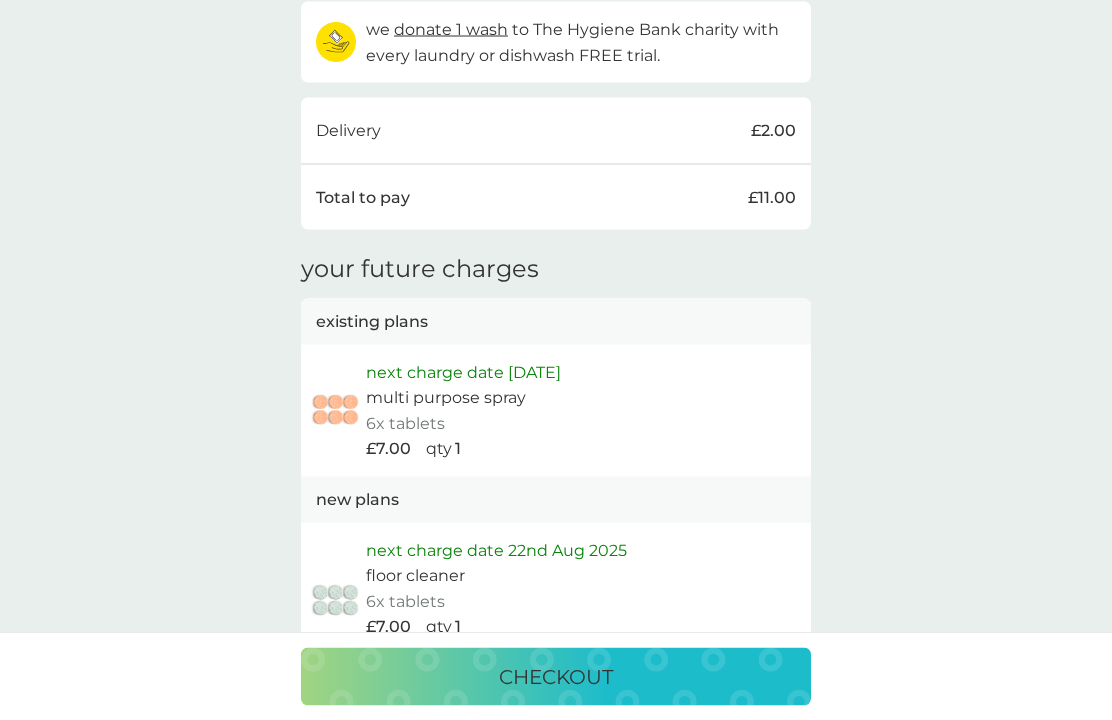 click on "next charge date 23rd Jan 2026" at bounding box center [463, 373] 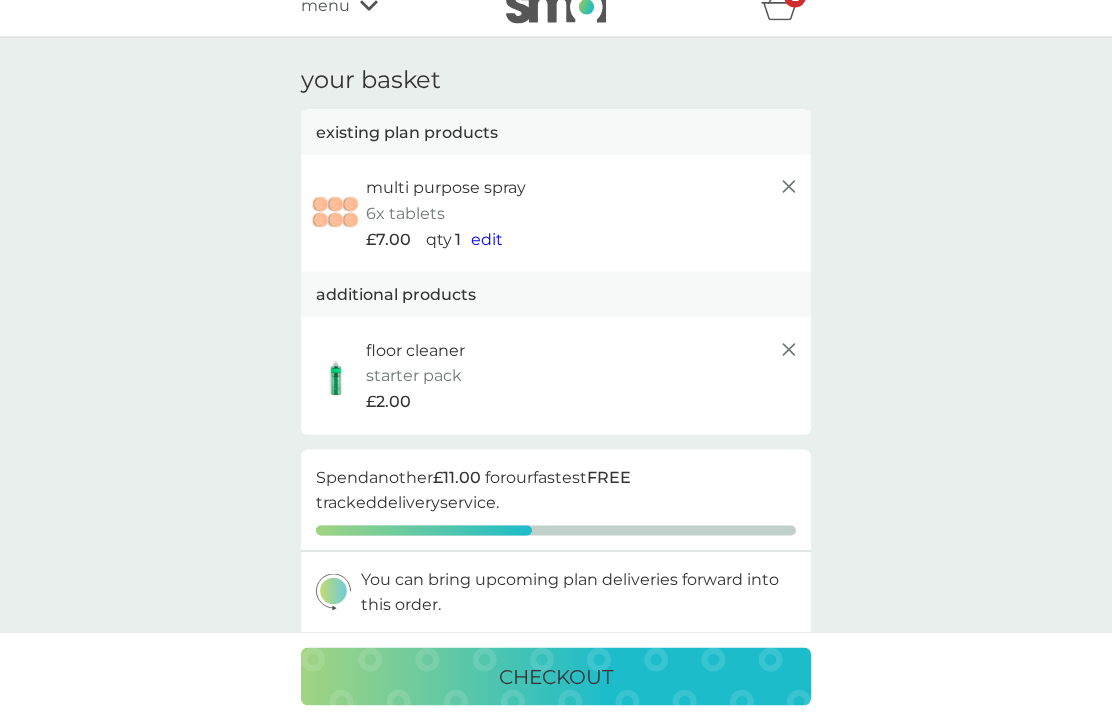 scroll, scrollTop: 0, scrollLeft: 0, axis: both 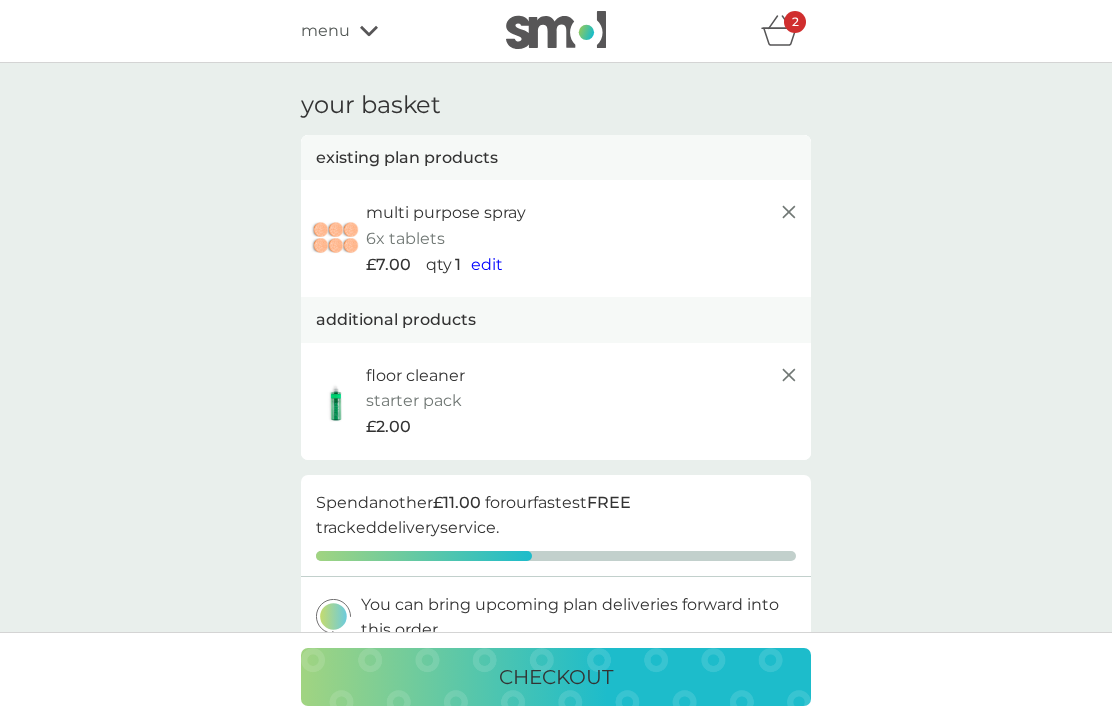 click on "edit" at bounding box center [487, 264] 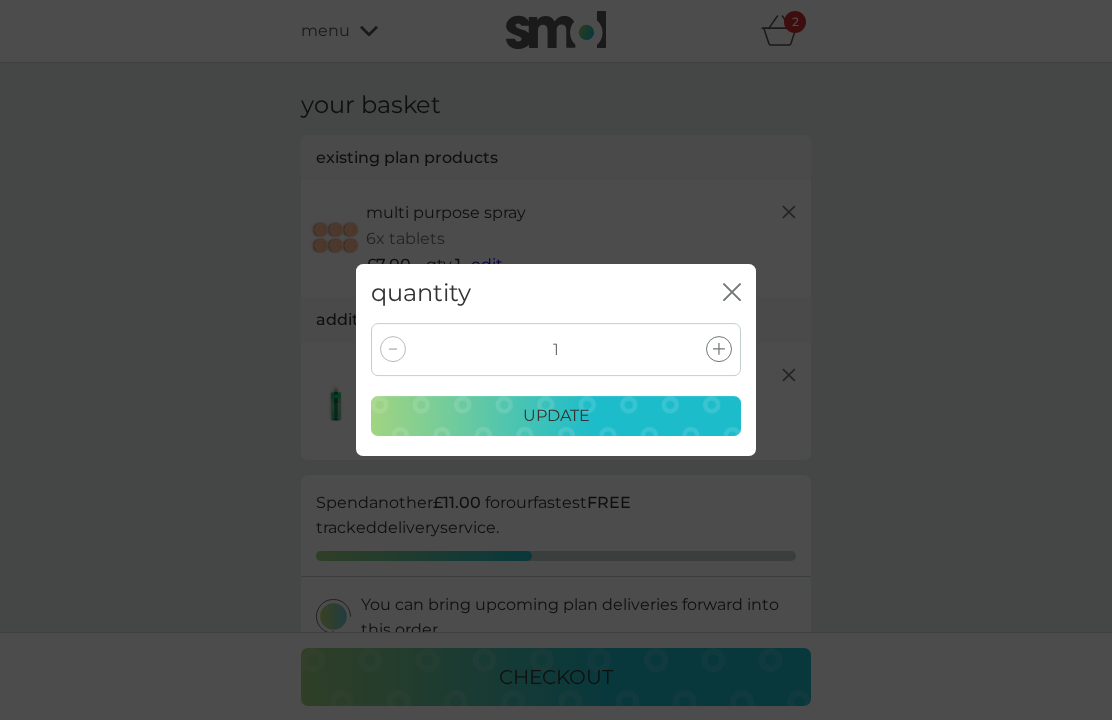 click at bounding box center (719, 349) 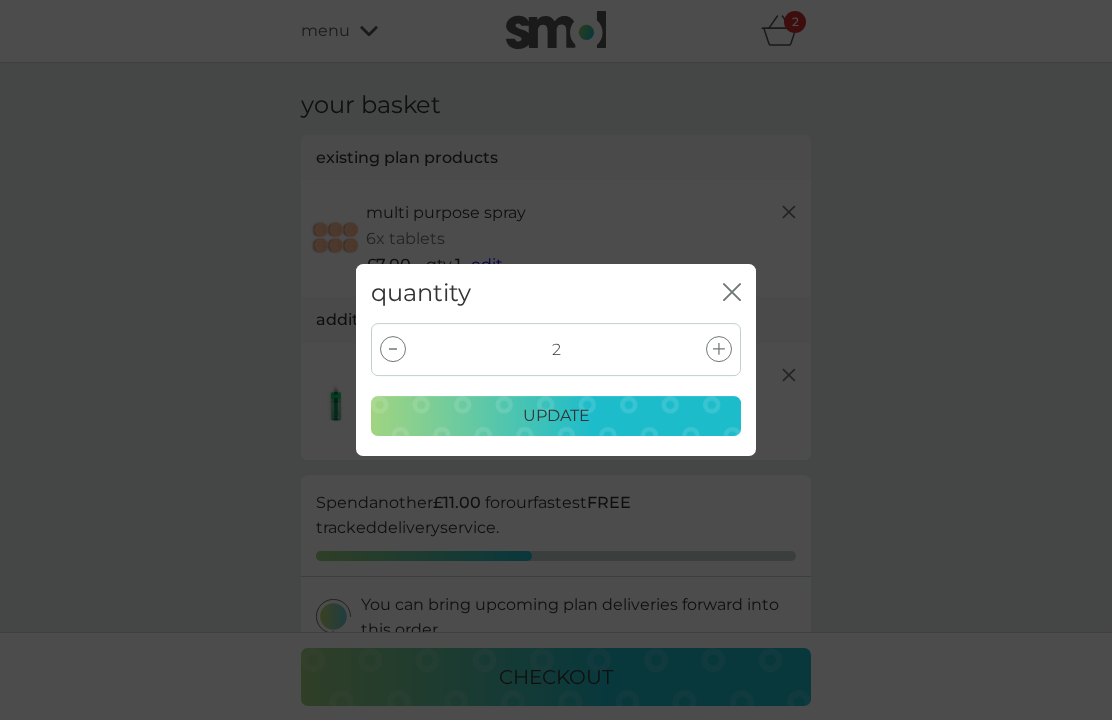 click on "update" at bounding box center [556, 416] 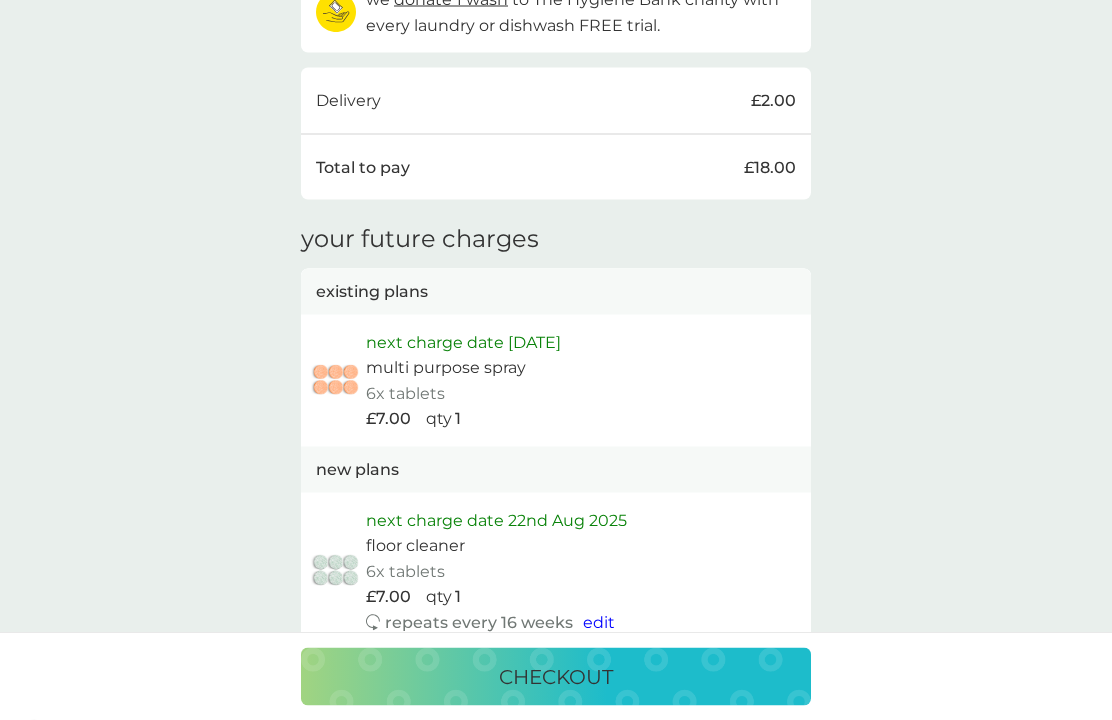 scroll, scrollTop: 812, scrollLeft: 0, axis: vertical 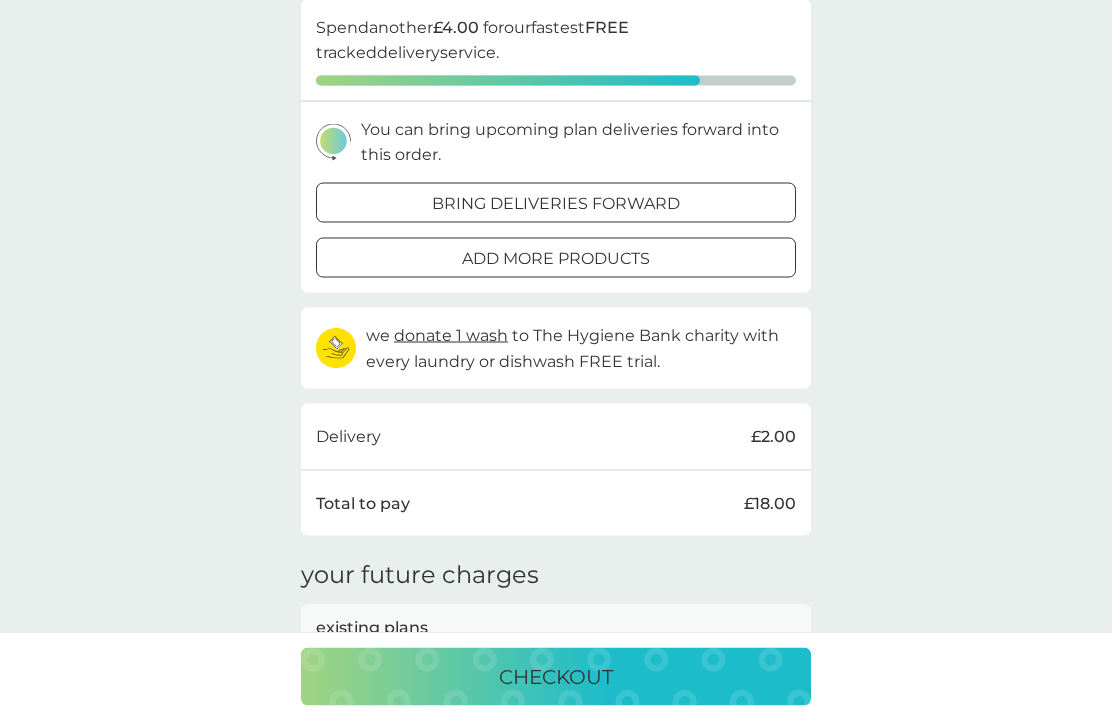 click on "bring deliveries forward" at bounding box center [556, 204] 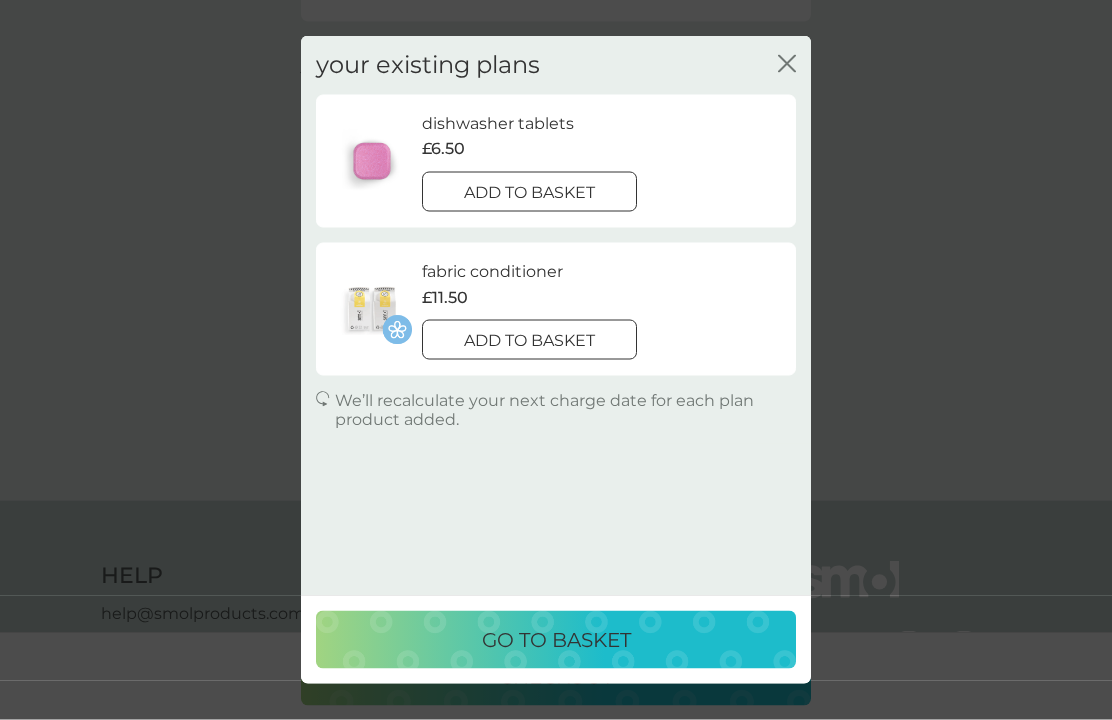 scroll, scrollTop: 990, scrollLeft: 0, axis: vertical 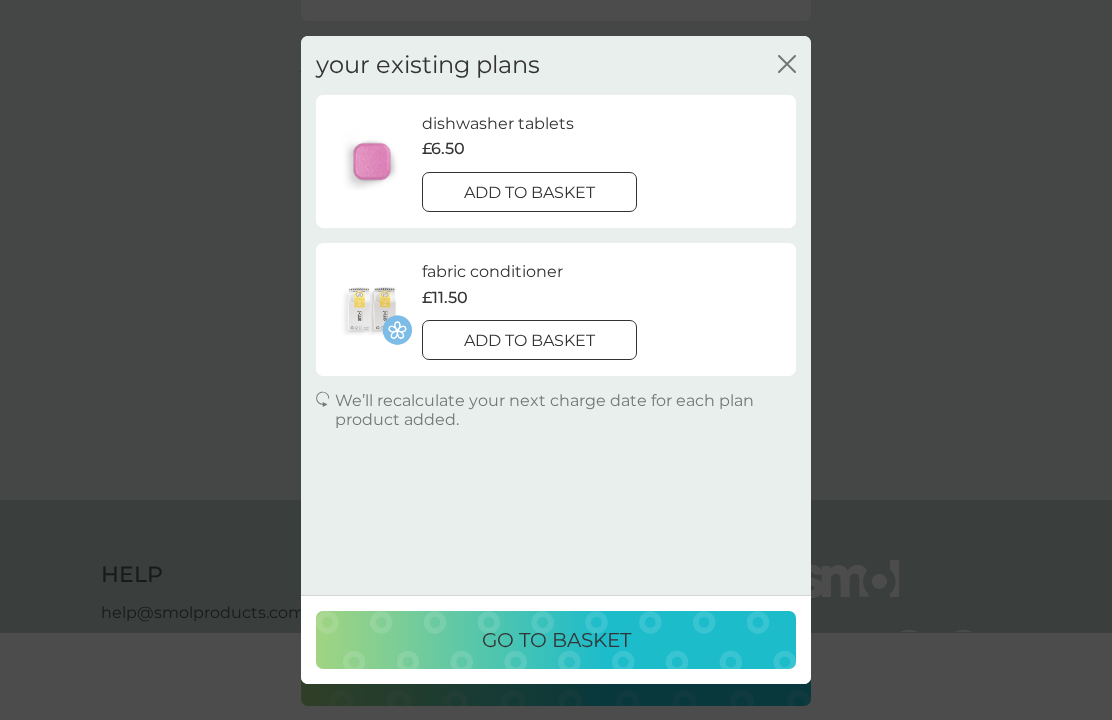 click on "close" 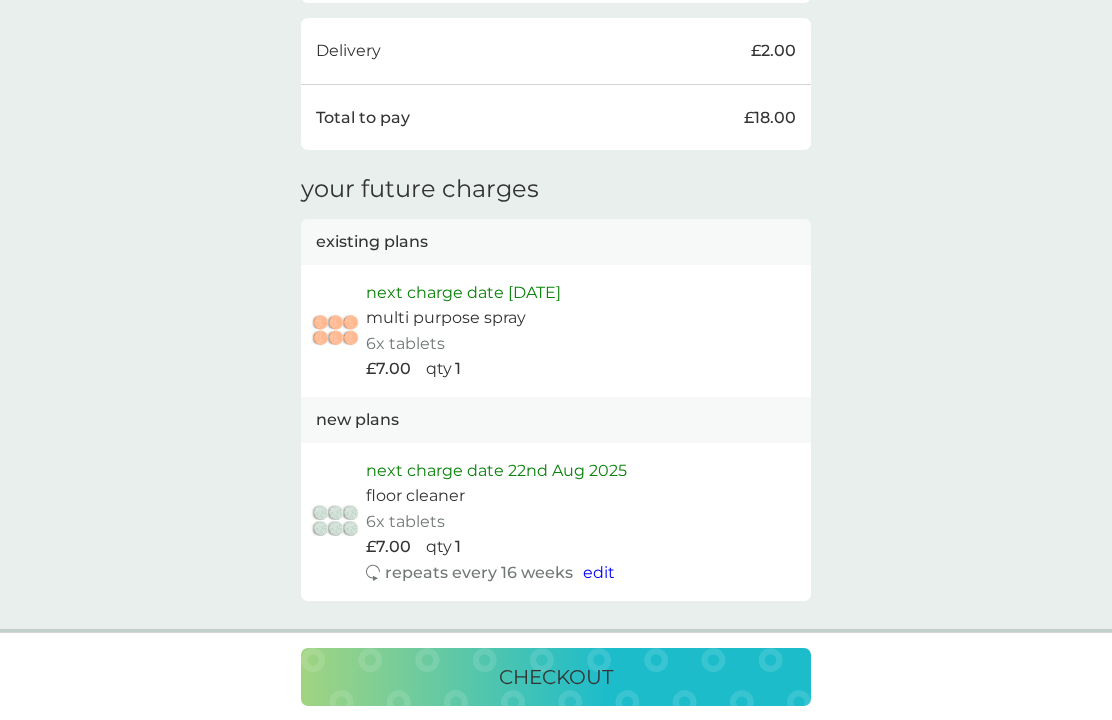 scroll, scrollTop: 860, scrollLeft: 0, axis: vertical 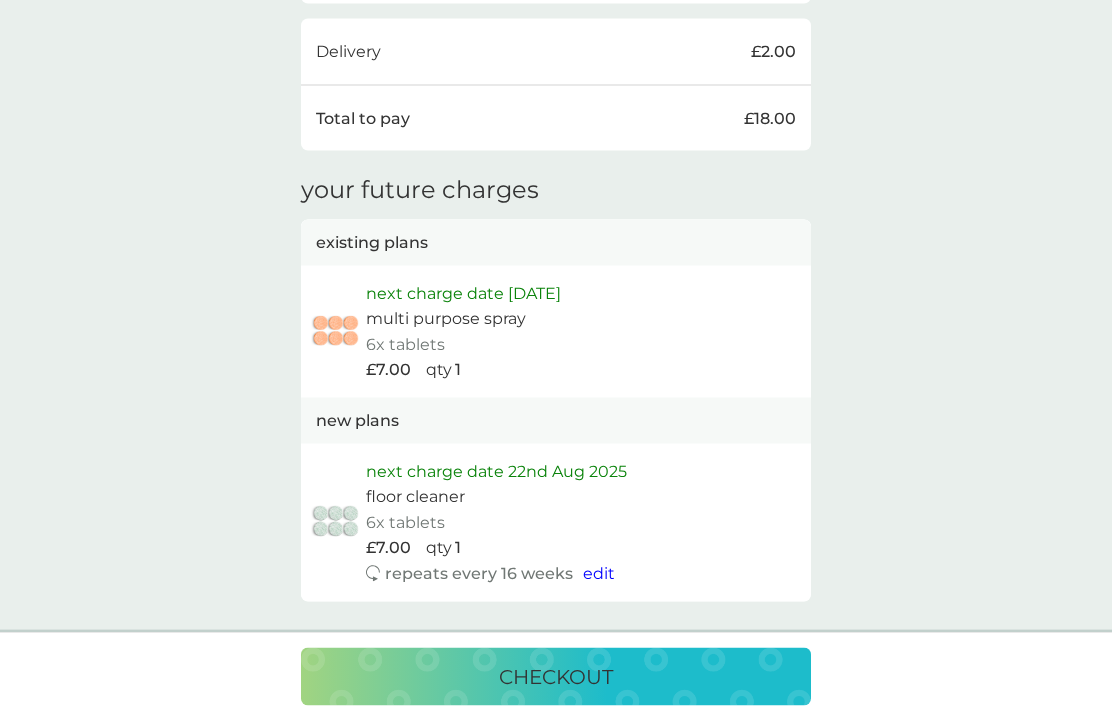click on "existing plans" at bounding box center (372, 243) 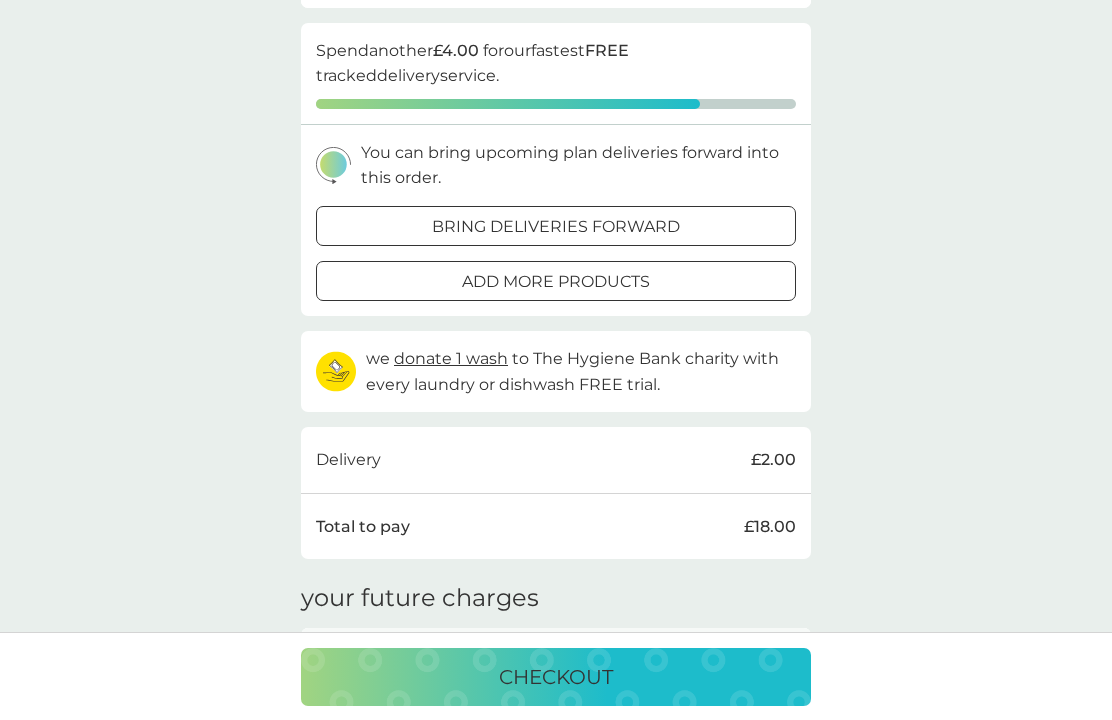 scroll, scrollTop: 451, scrollLeft: 0, axis: vertical 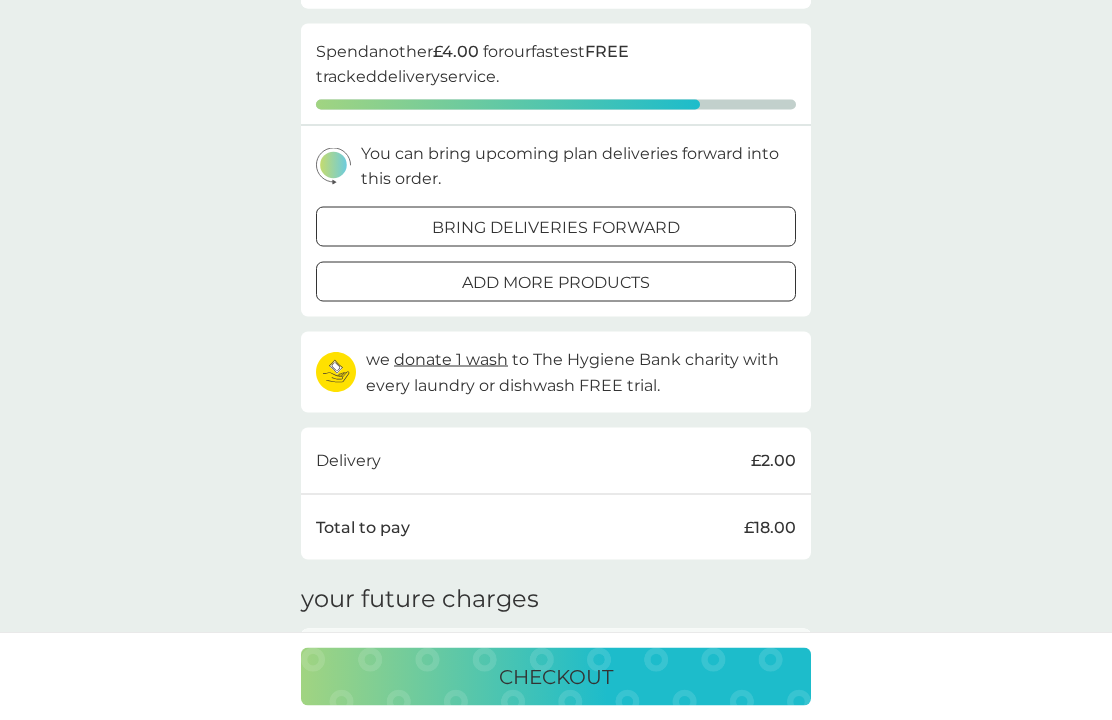 click on "add more products" at bounding box center (556, 283) 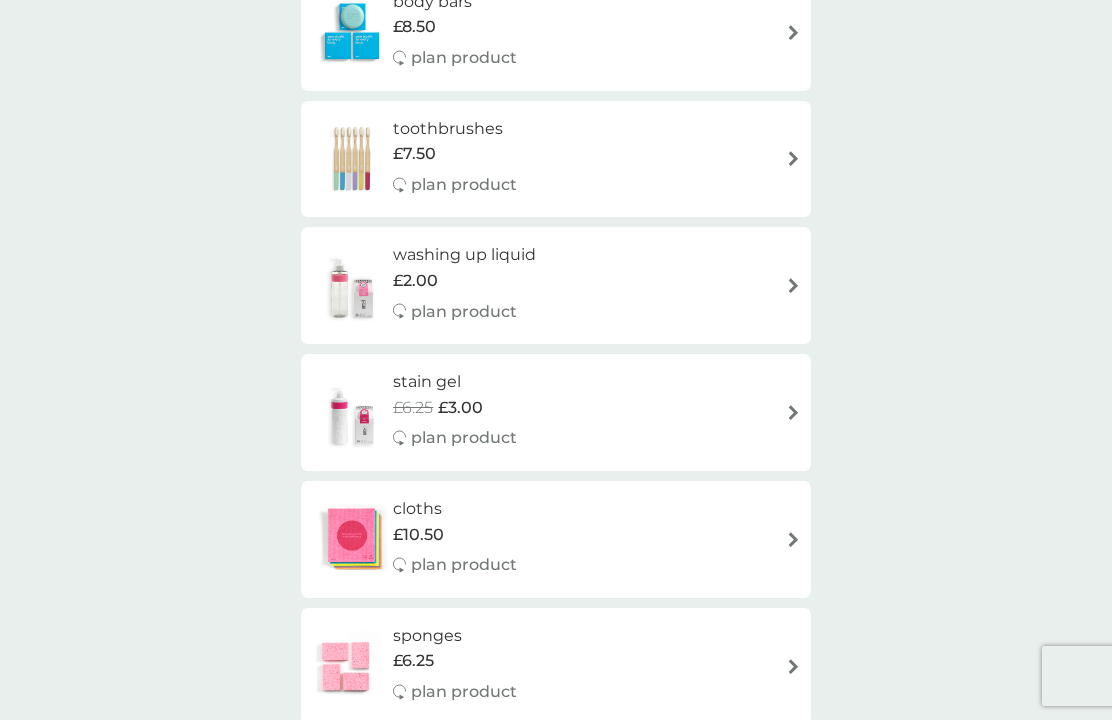 scroll, scrollTop: 1732, scrollLeft: 0, axis: vertical 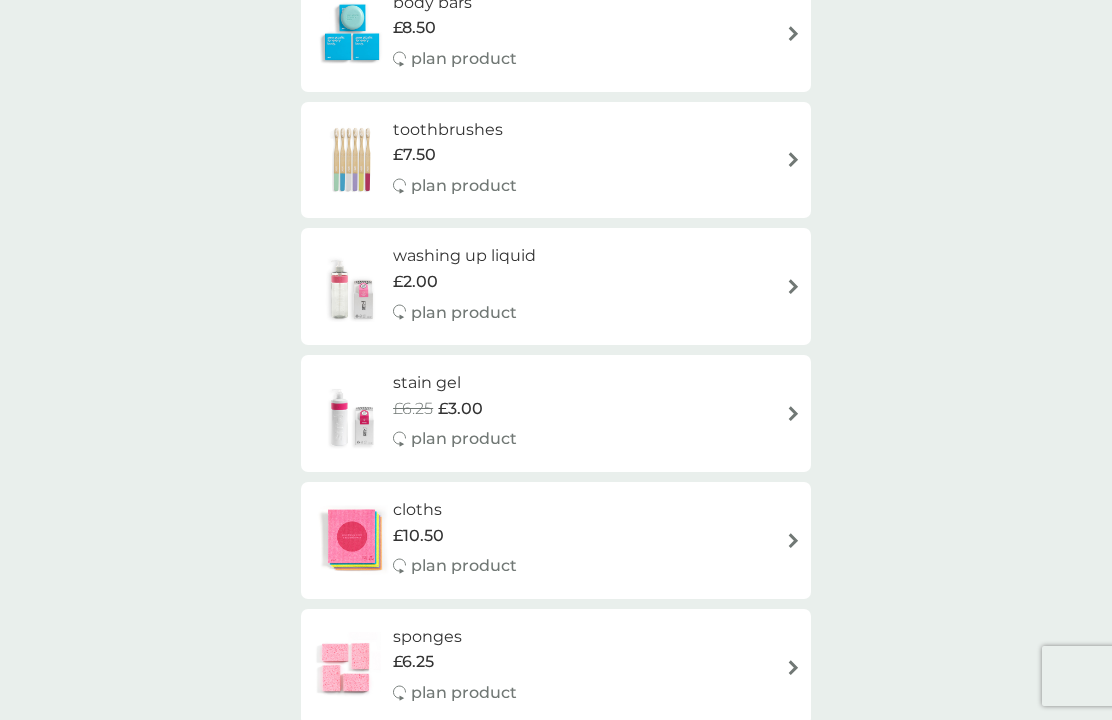 click at bounding box center [793, 413] 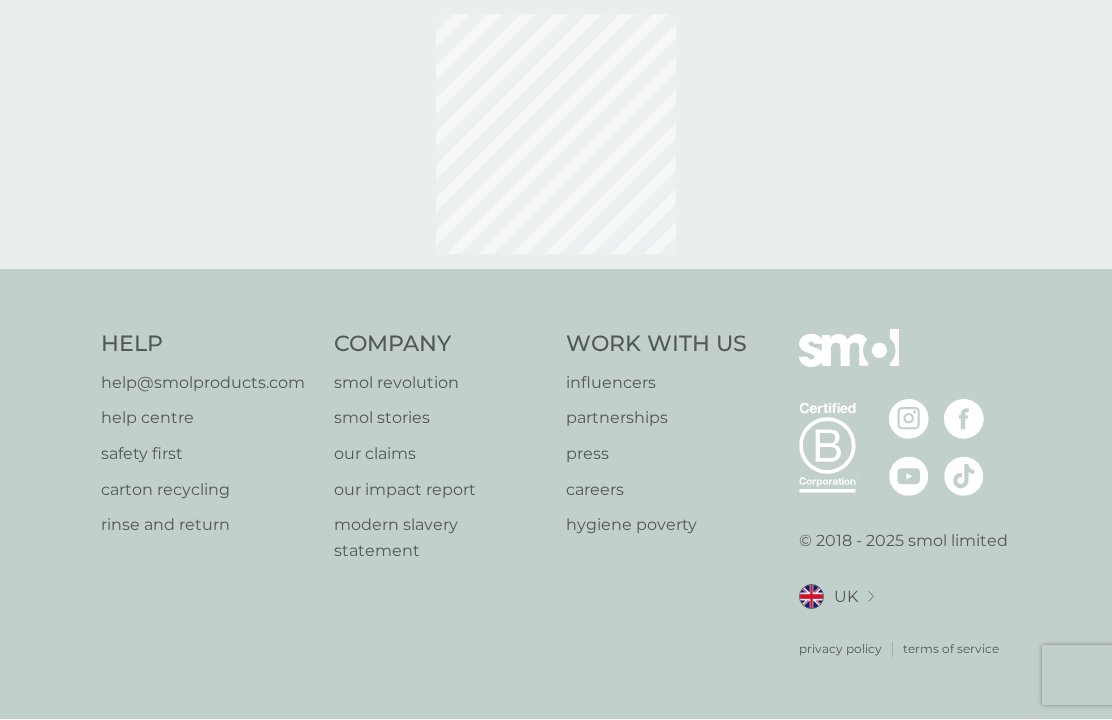 select on "182" 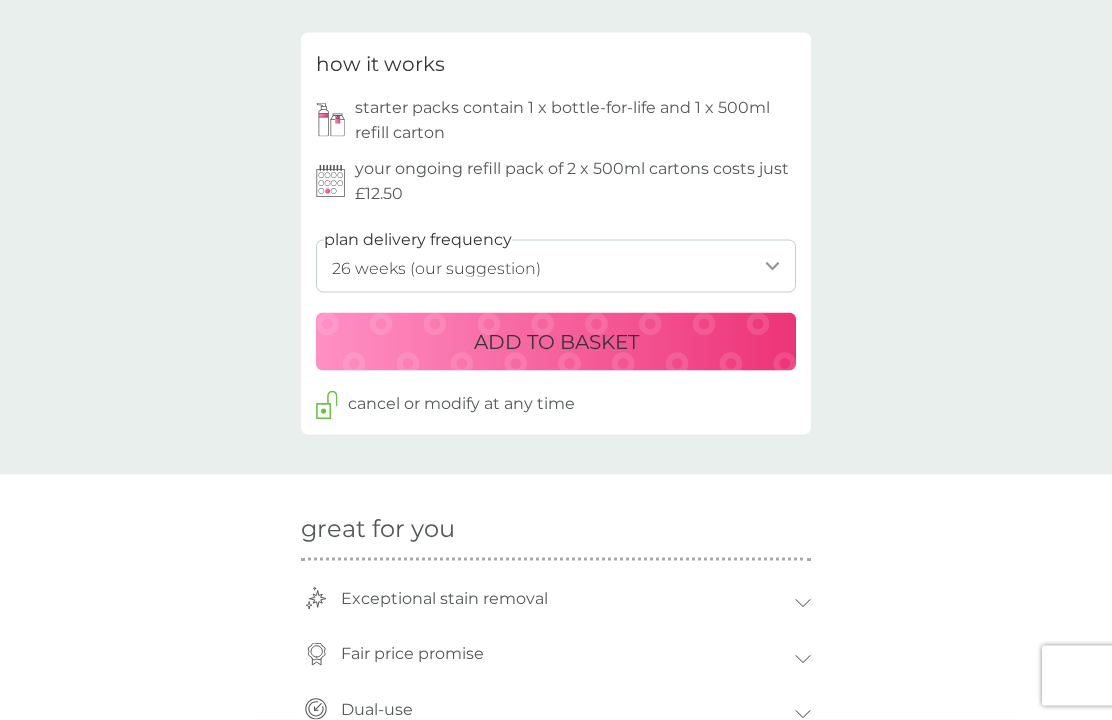 scroll, scrollTop: 929, scrollLeft: 0, axis: vertical 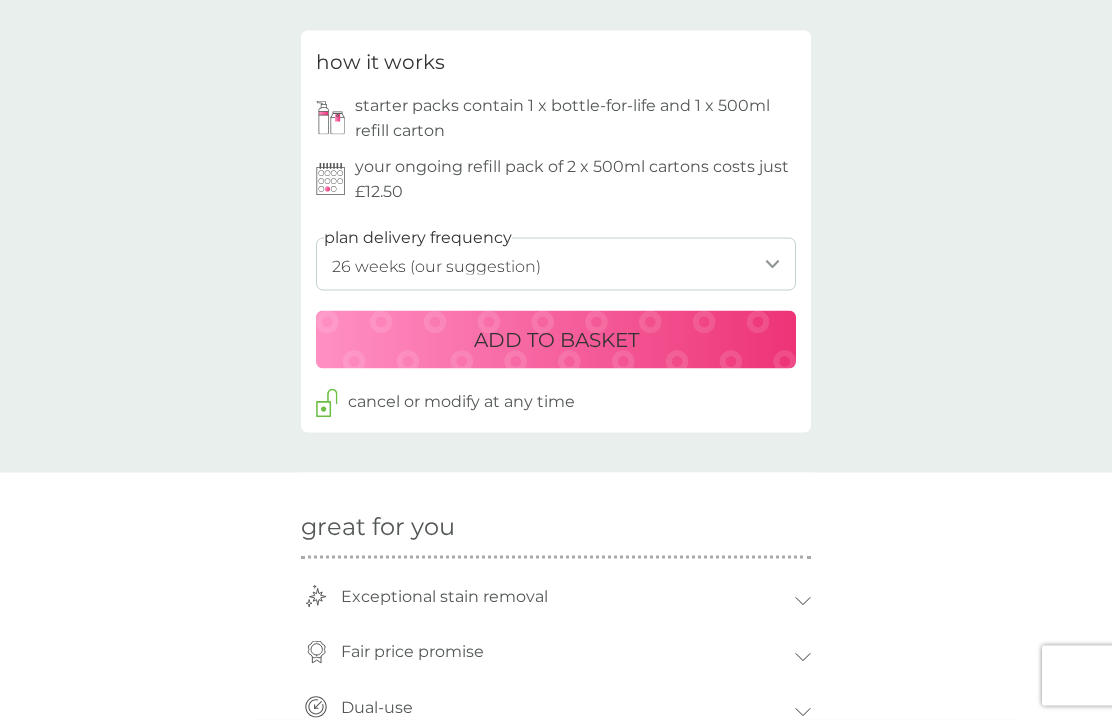 click on "ADD TO BASKET" at bounding box center (556, 340) 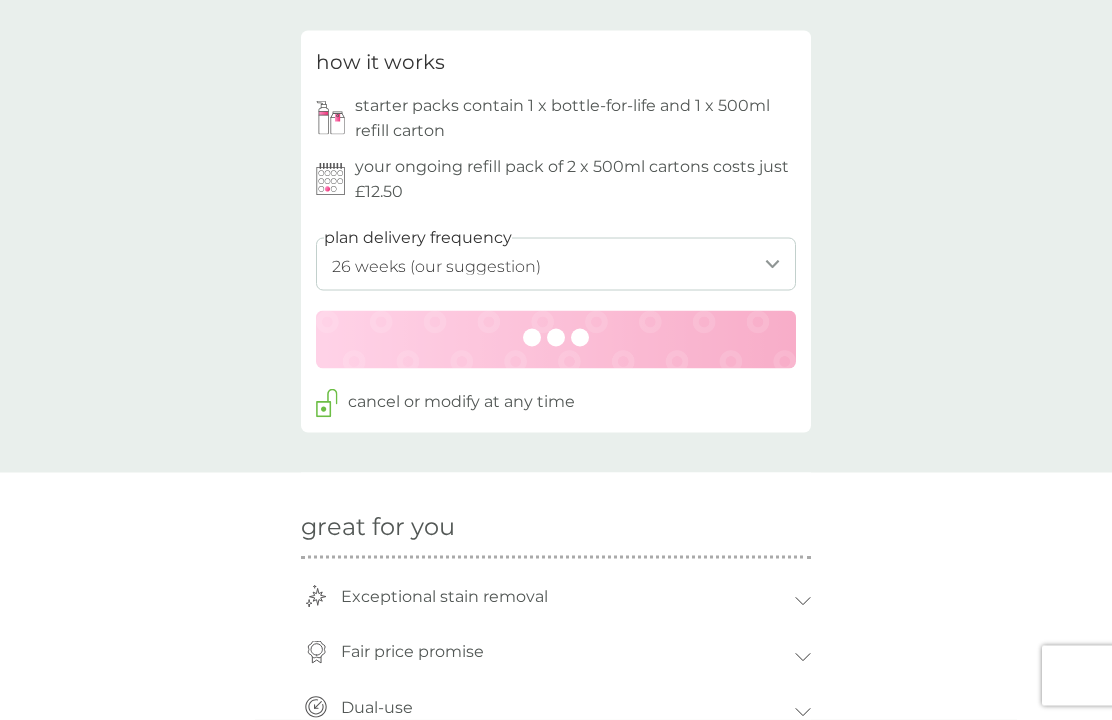 scroll, scrollTop: 930, scrollLeft: 0, axis: vertical 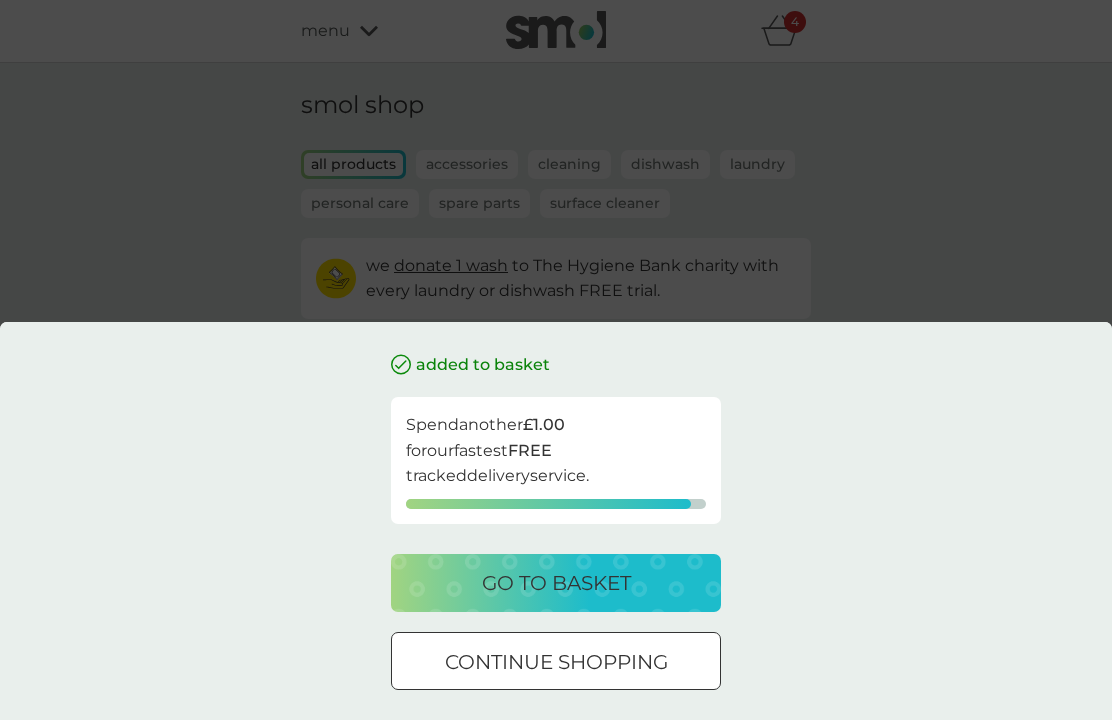click on "go to basket" at bounding box center (556, 583) 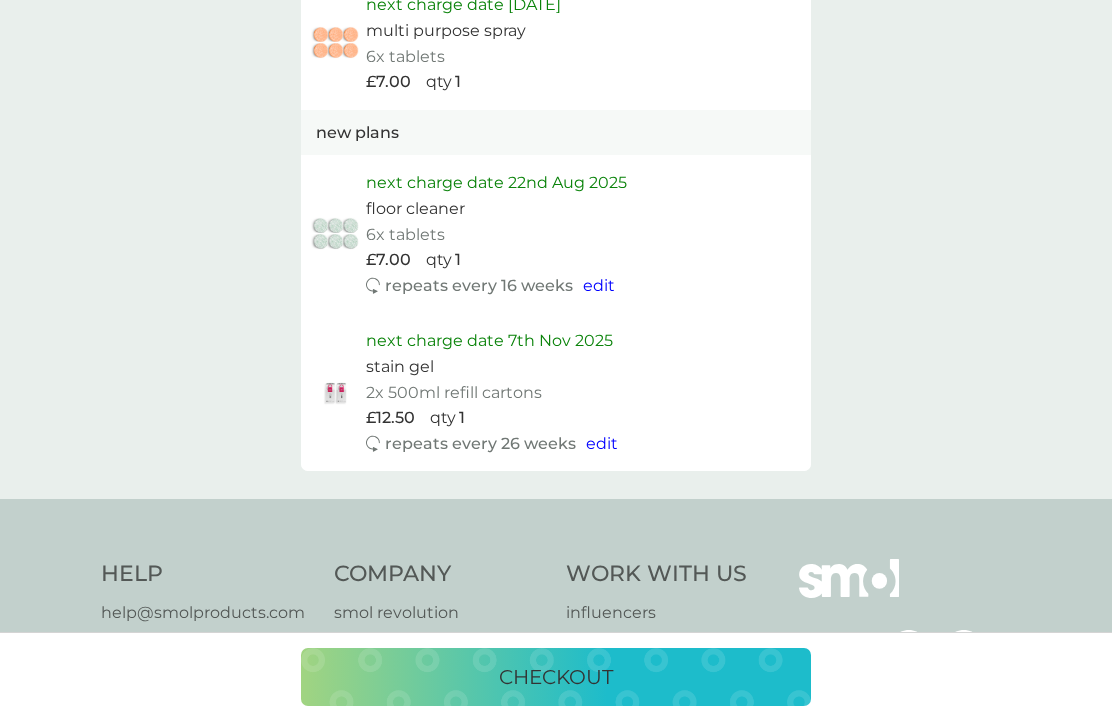 scroll, scrollTop: 1264, scrollLeft: 0, axis: vertical 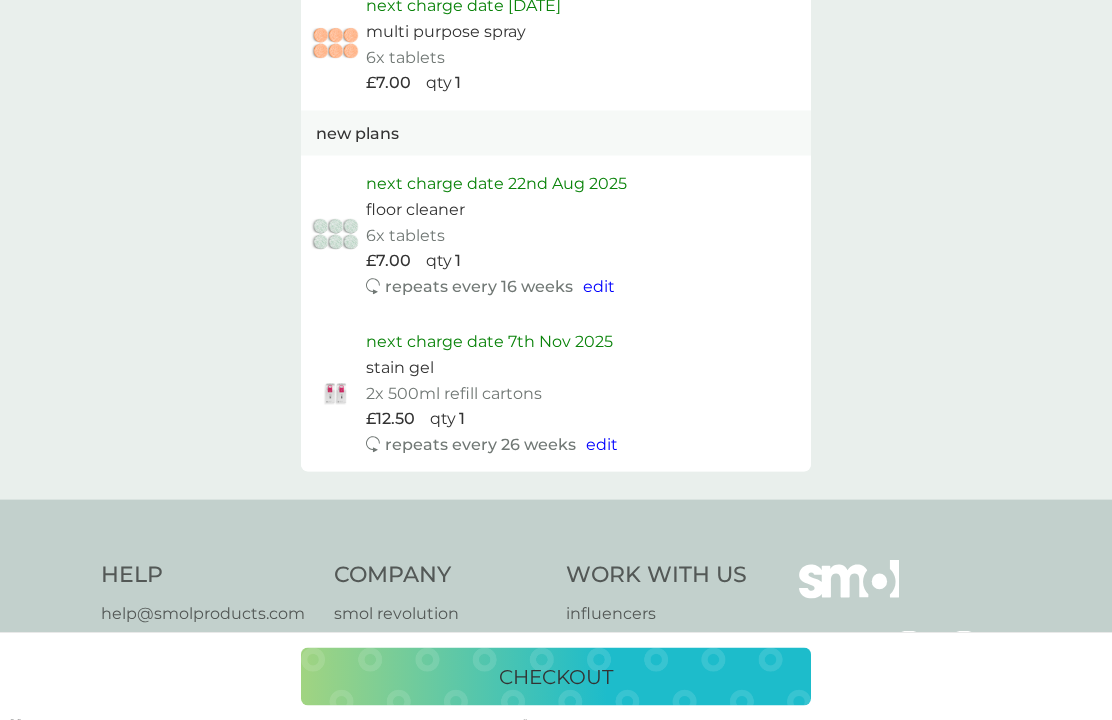 click on "checkout" at bounding box center (556, 677) 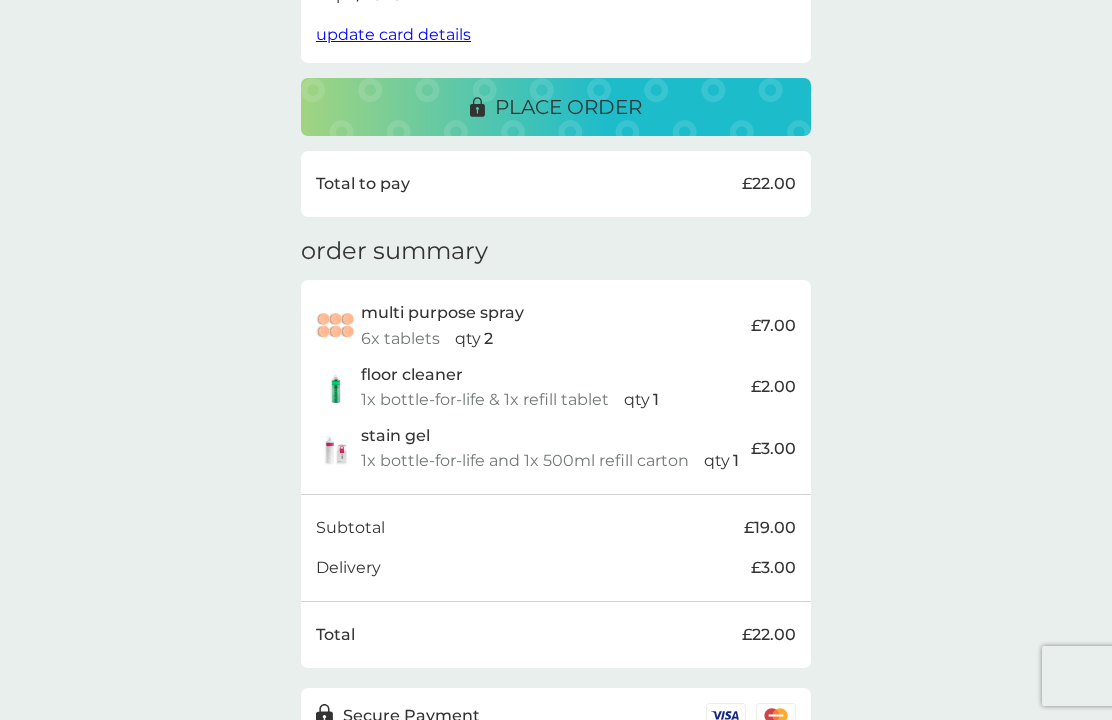 scroll, scrollTop: 482, scrollLeft: 0, axis: vertical 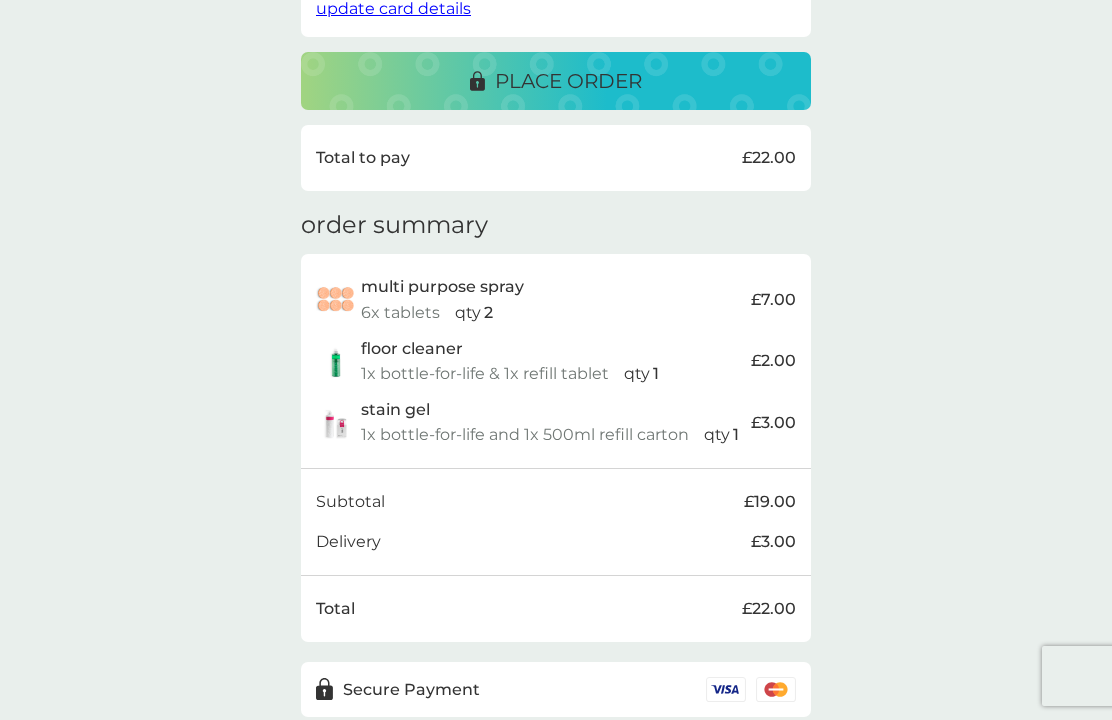 click on "place order" at bounding box center [568, 81] 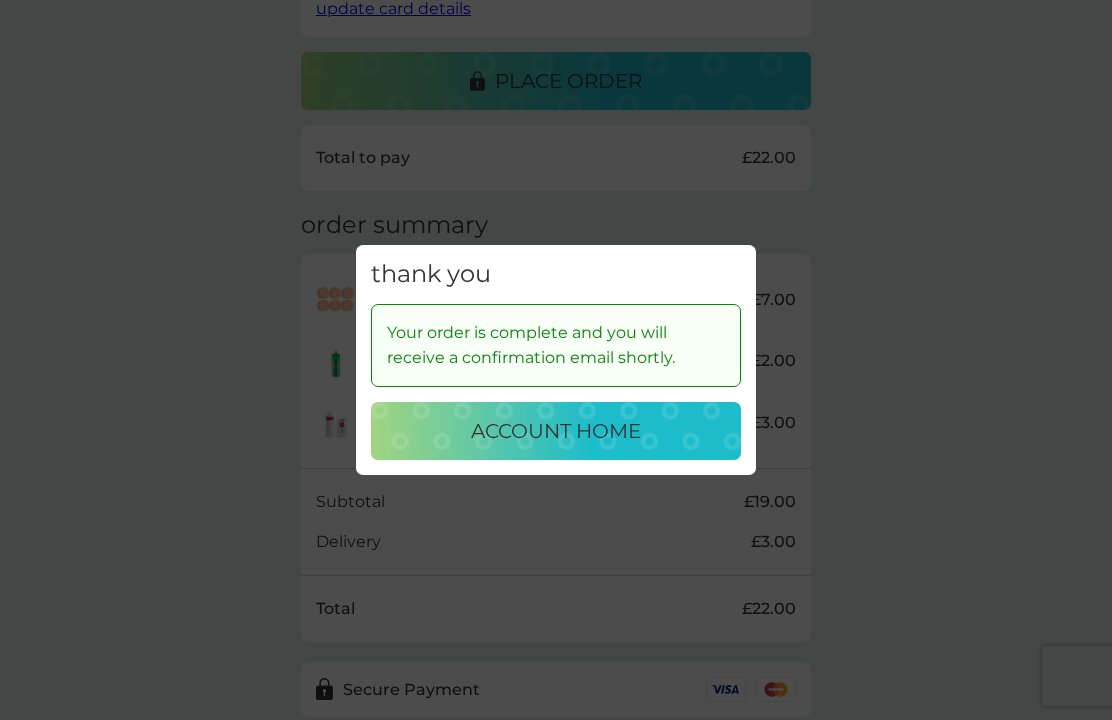 click on "account home" at bounding box center (556, 431) 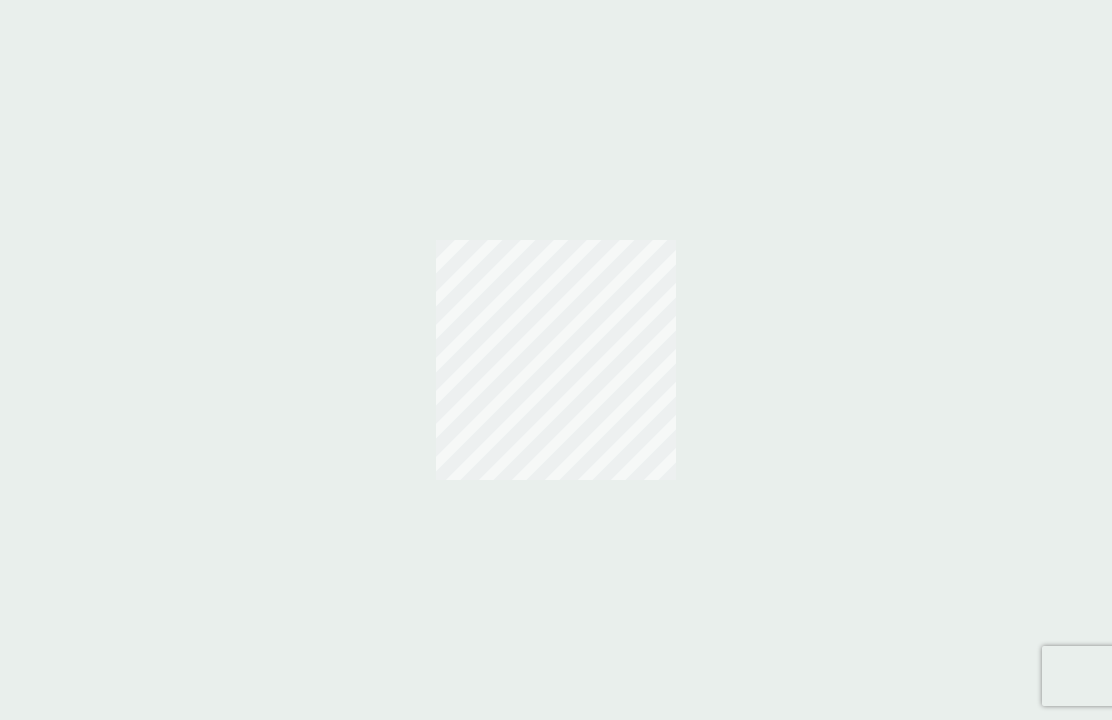 scroll, scrollTop: 0, scrollLeft: 0, axis: both 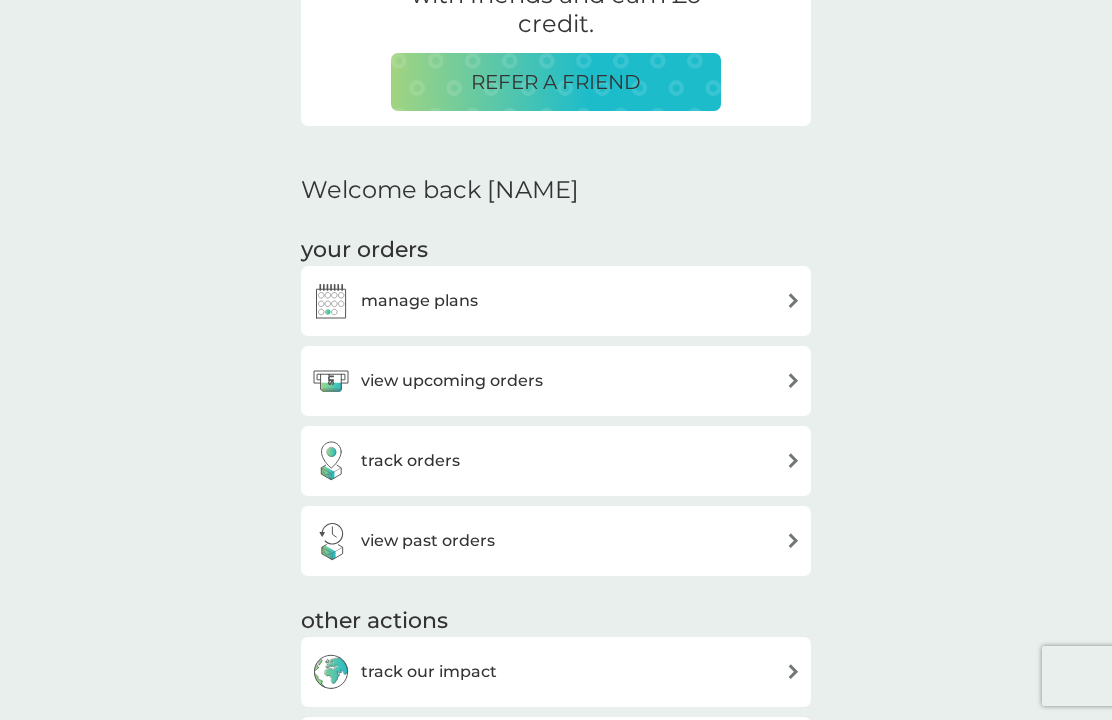 click on "manage plans" at bounding box center [556, 301] 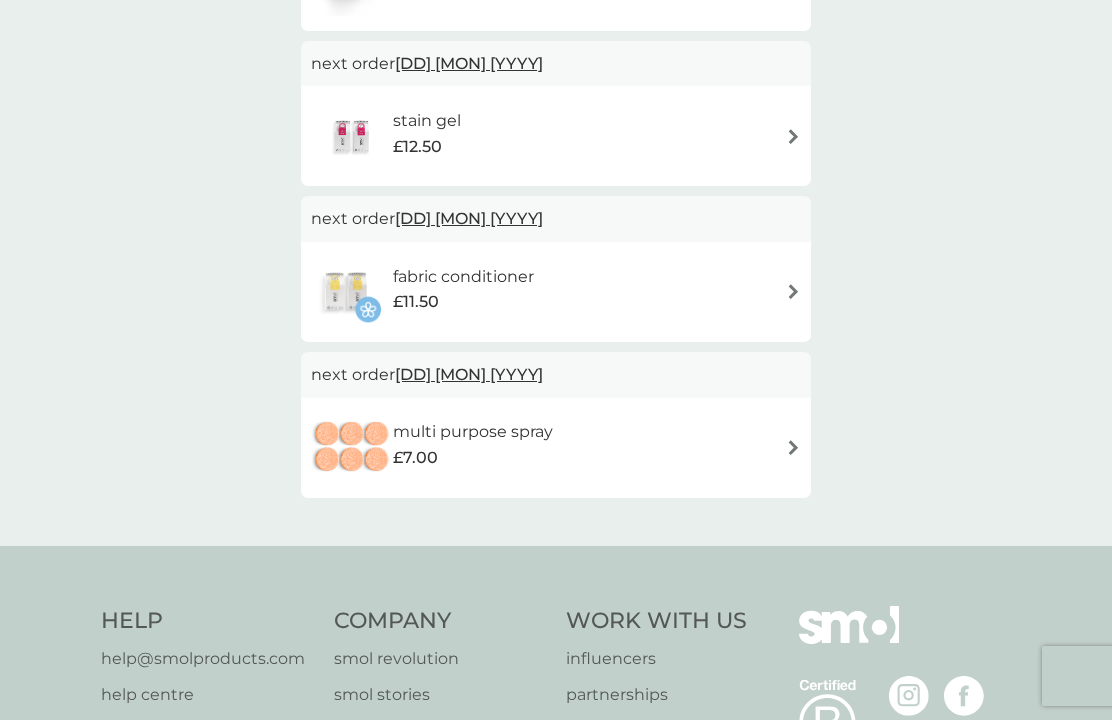 scroll, scrollTop: 0, scrollLeft: 0, axis: both 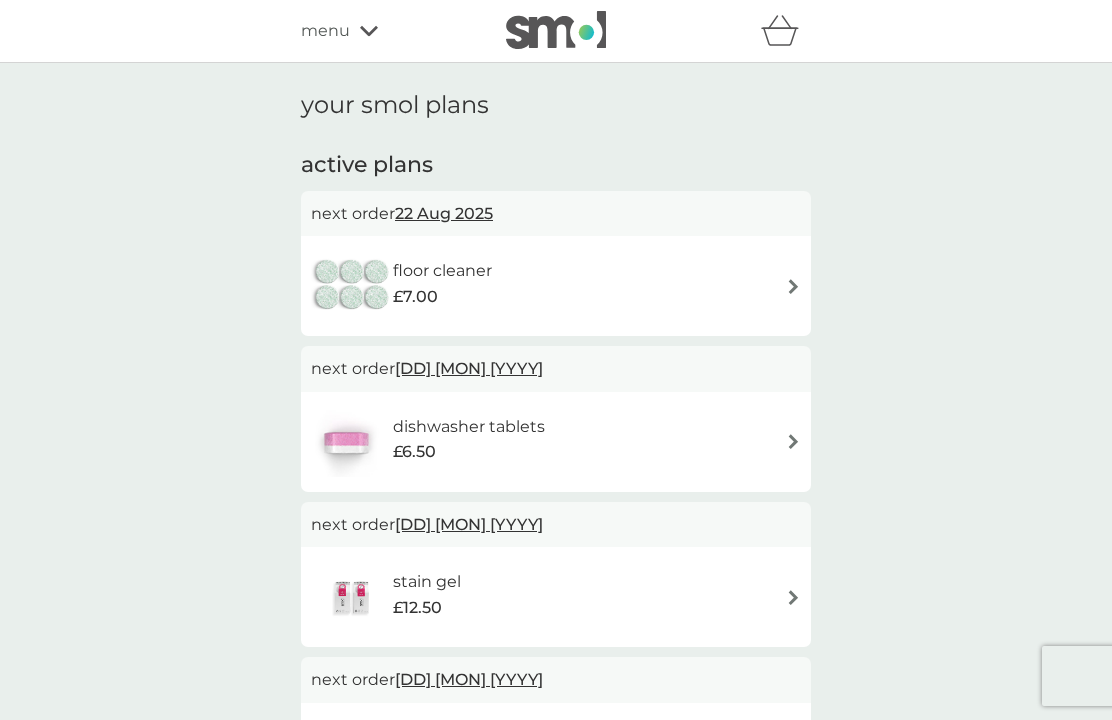 click at bounding box center (793, 441) 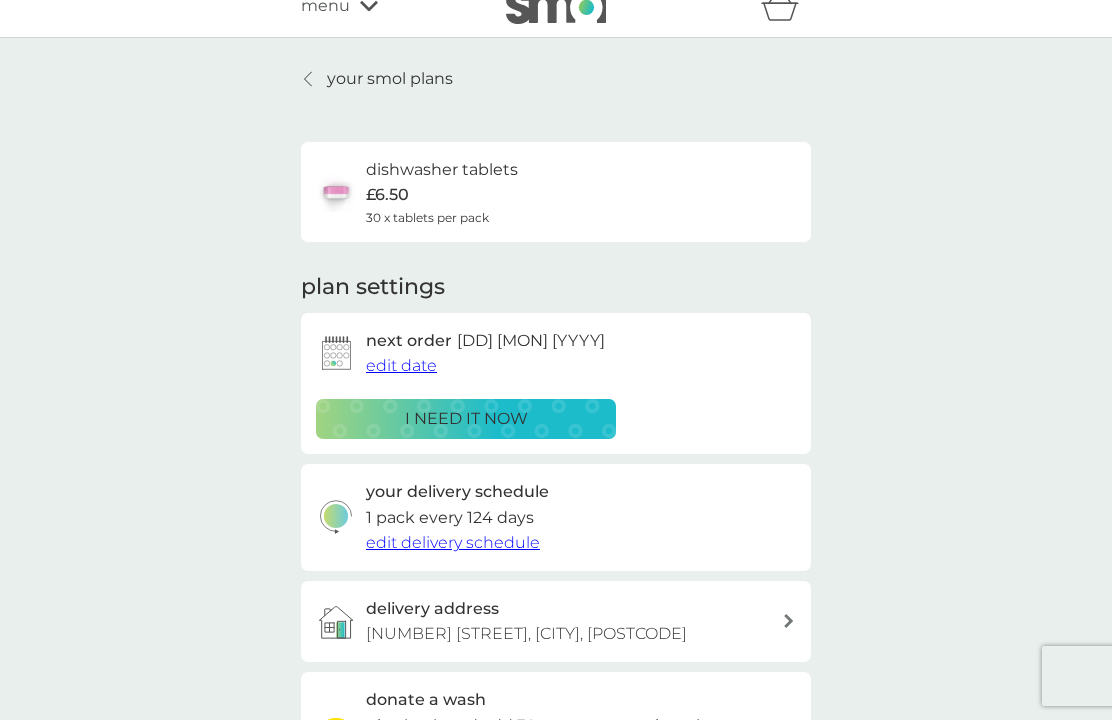 scroll, scrollTop: 0, scrollLeft: 0, axis: both 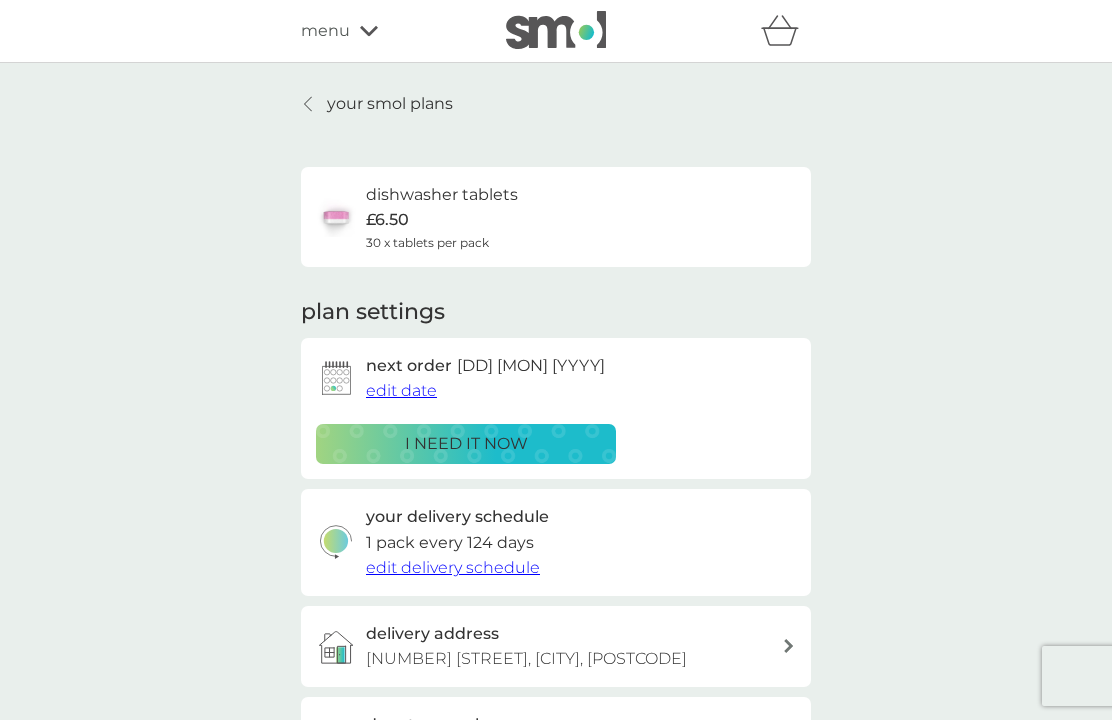 click on "30 x tablets per pack" at bounding box center (427, 242) 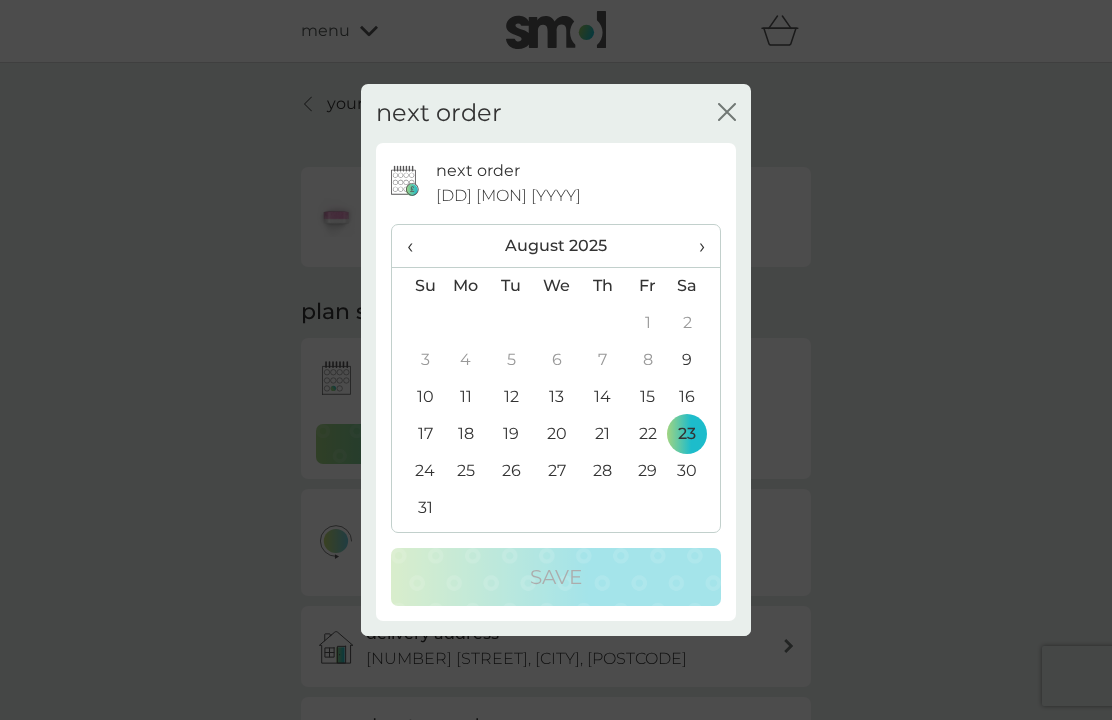 click on "›" at bounding box center [695, 246] 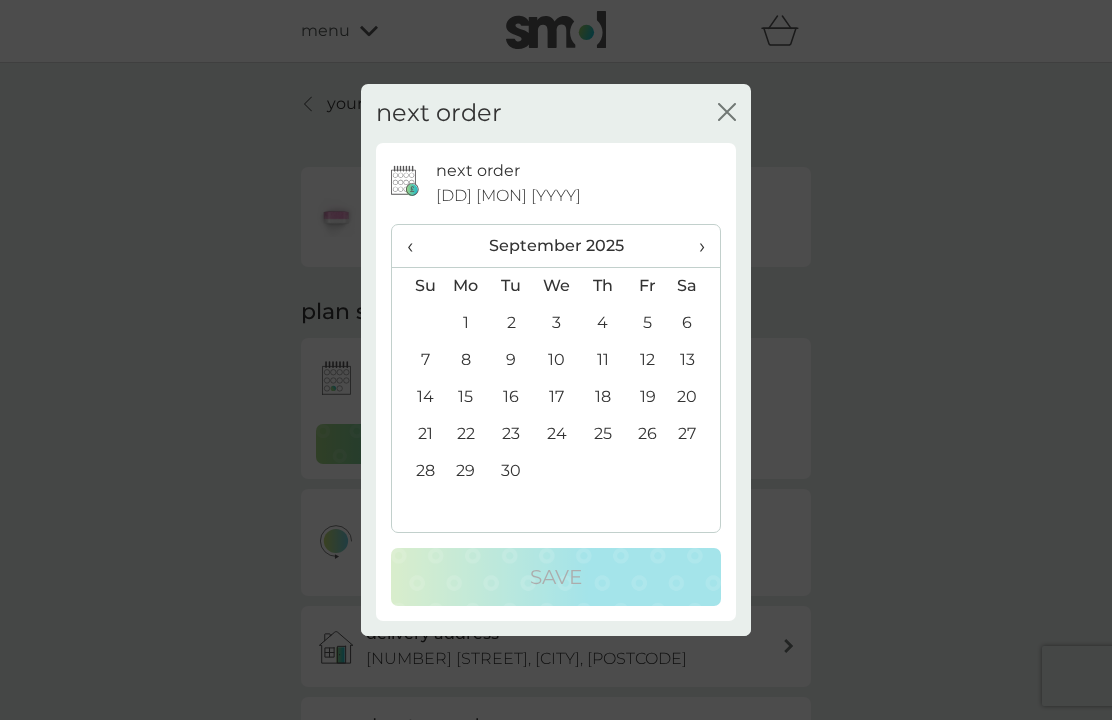 click on "›" at bounding box center [695, 246] 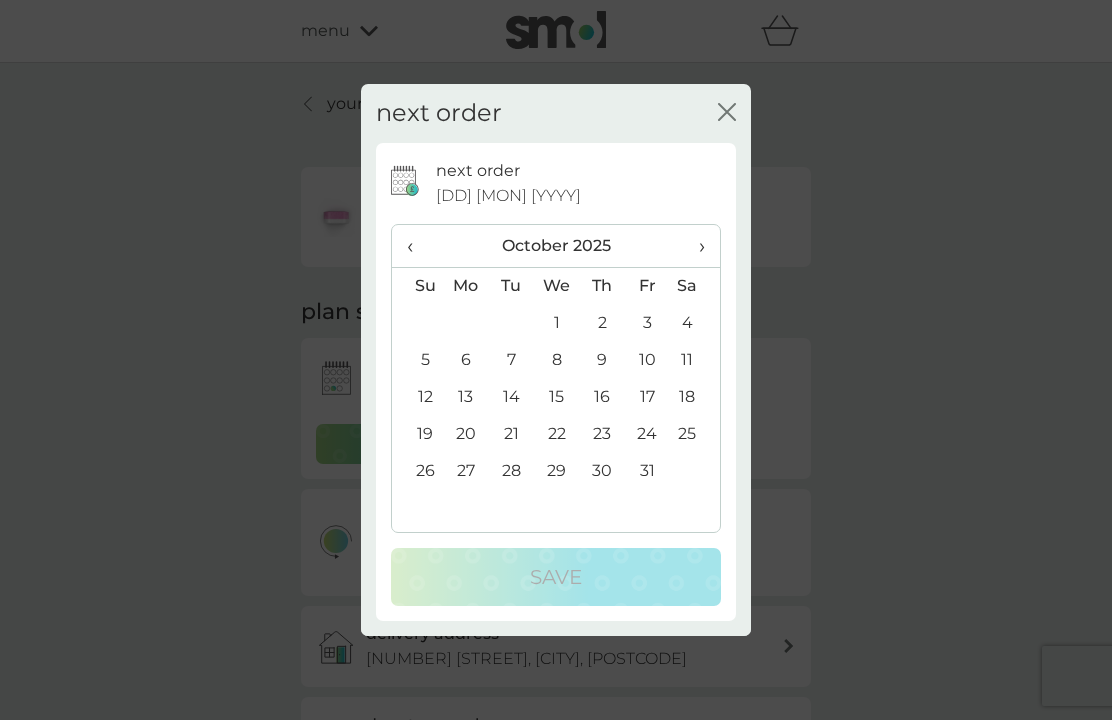 click on "28" at bounding box center (511, 471) 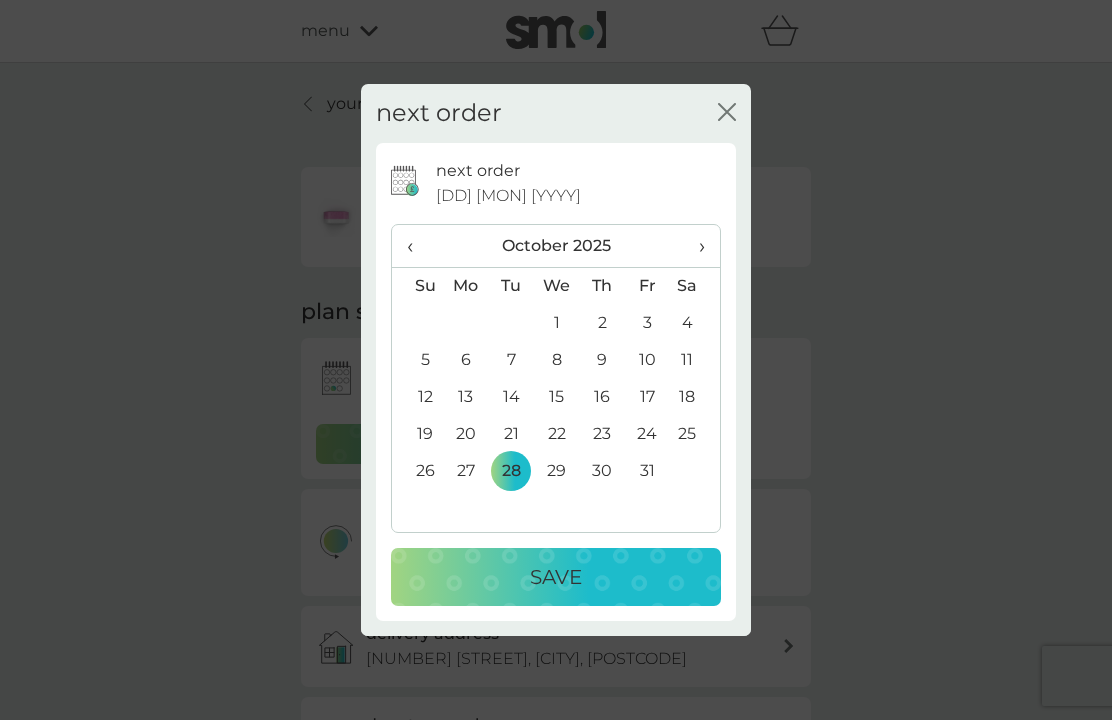 click on "Save" at bounding box center [556, 577] 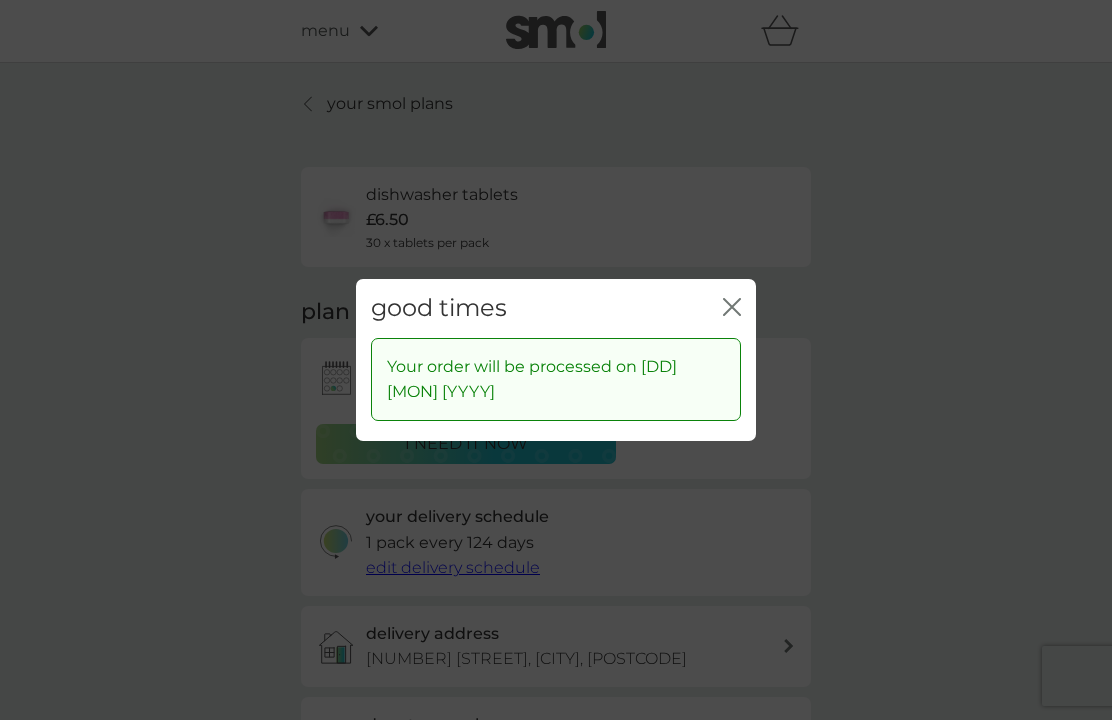 click on "close" 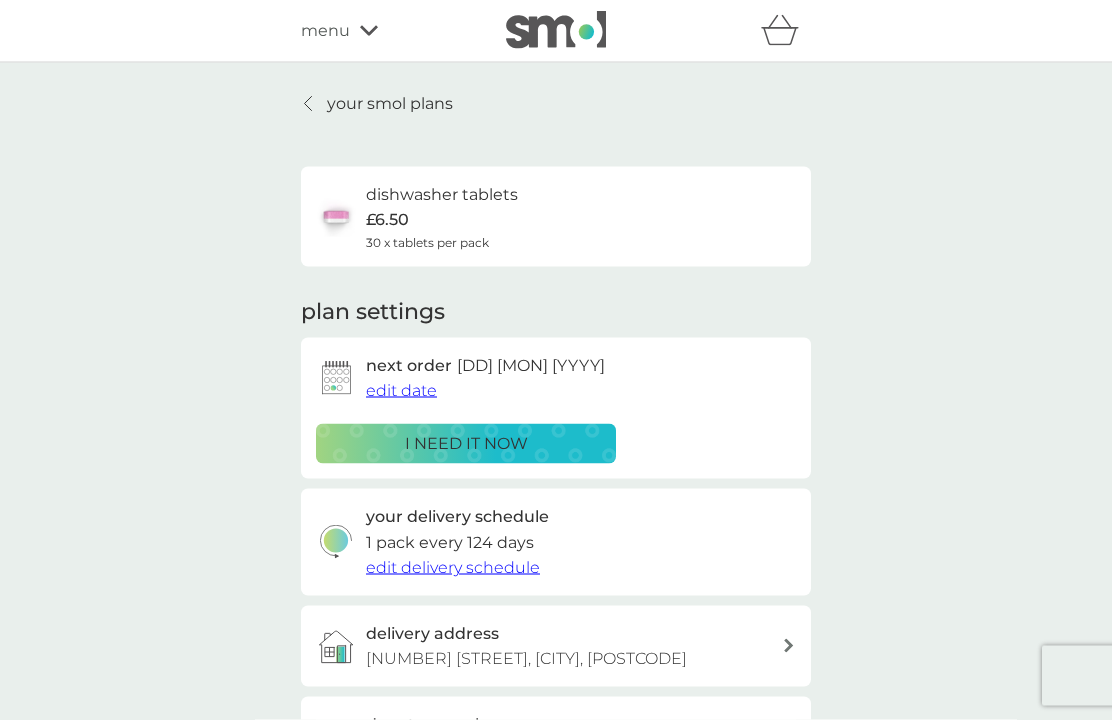 scroll, scrollTop: 0, scrollLeft: 0, axis: both 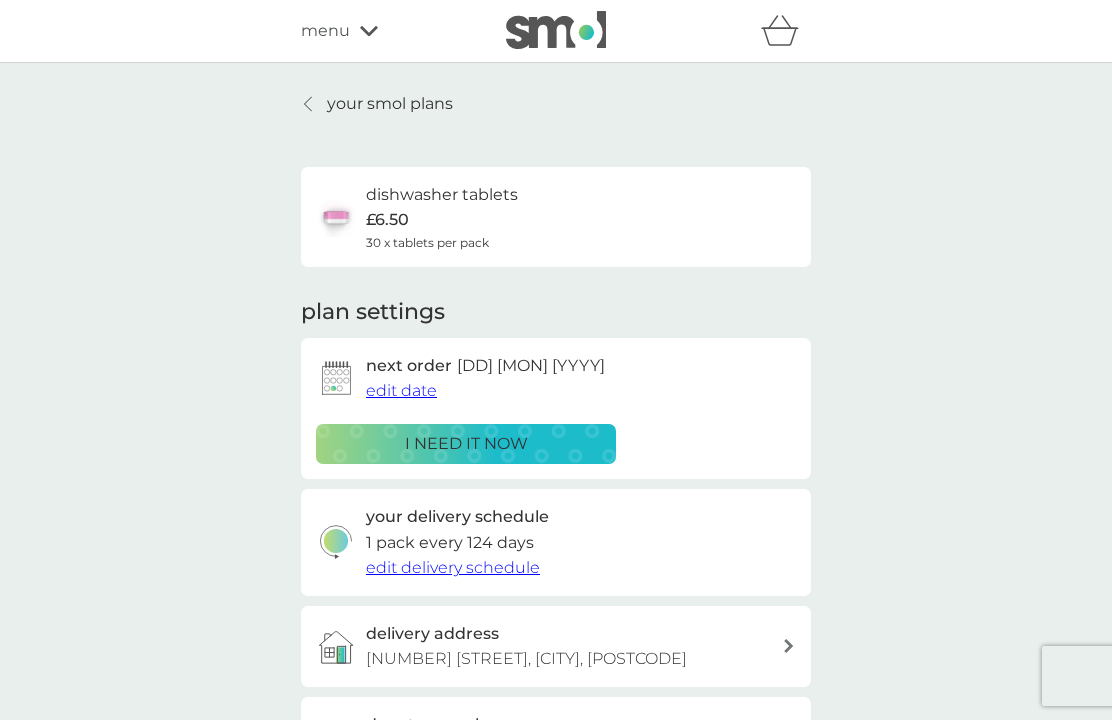 click on "your smol plans" at bounding box center [377, 104] 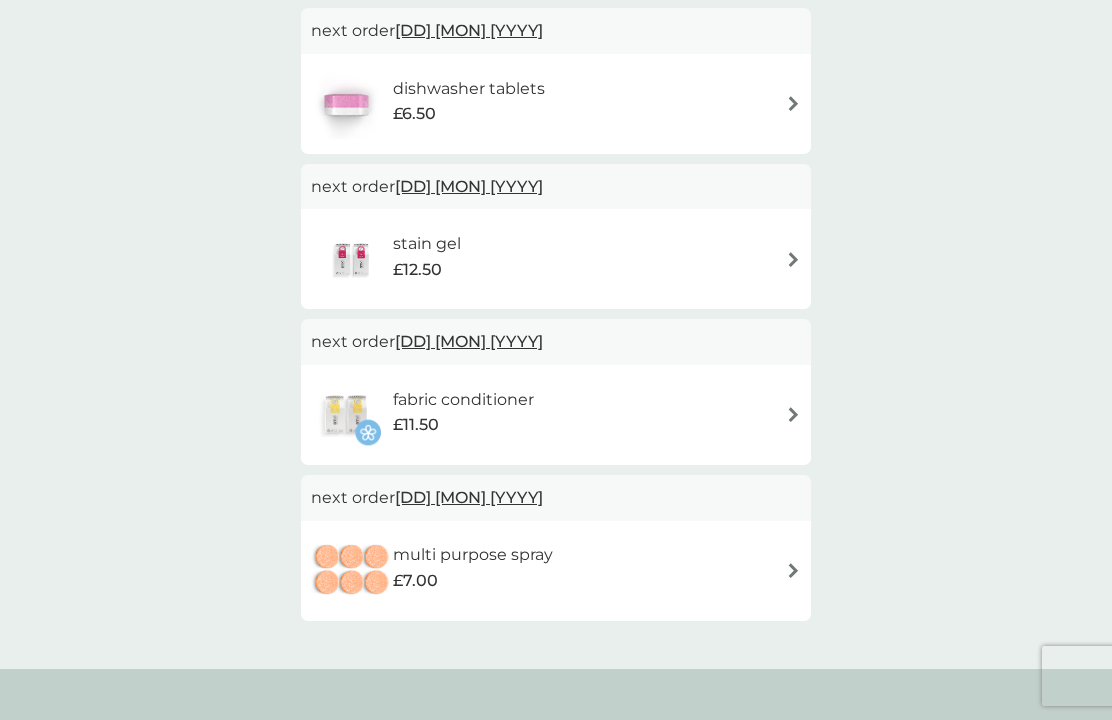 scroll, scrollTop: 340, scrollLeft: 0, axis: vertical 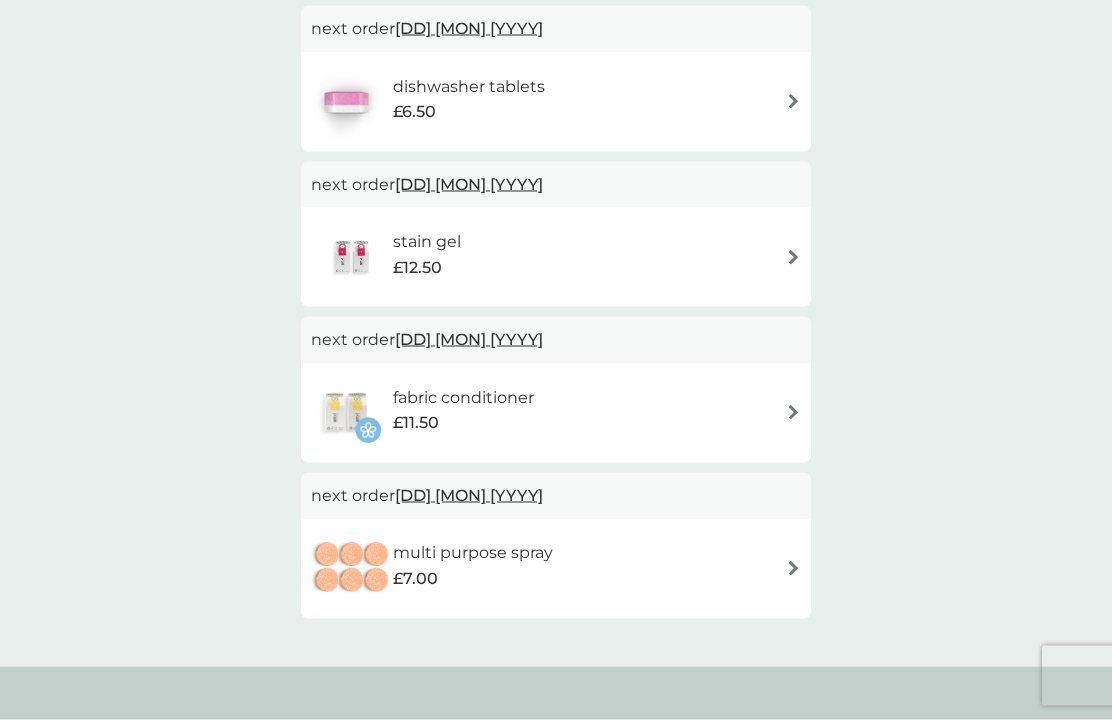 click at bounding box center (793, 568) 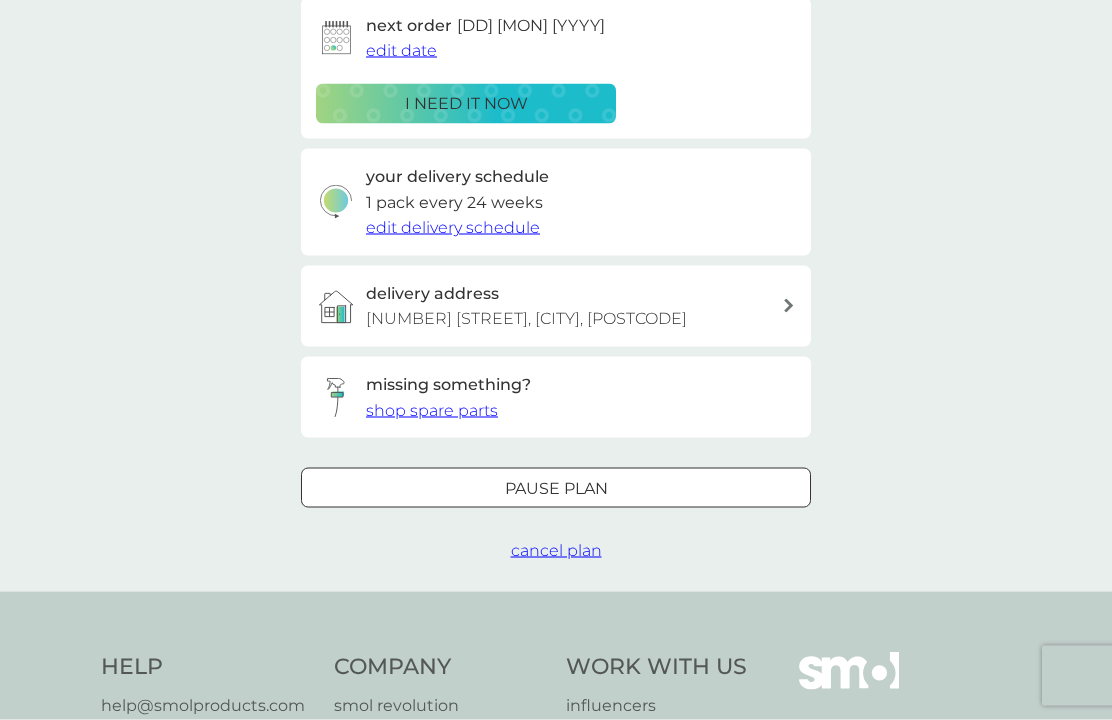 scroll, scrollTop: 0, scrollLeft: 0, axis: both 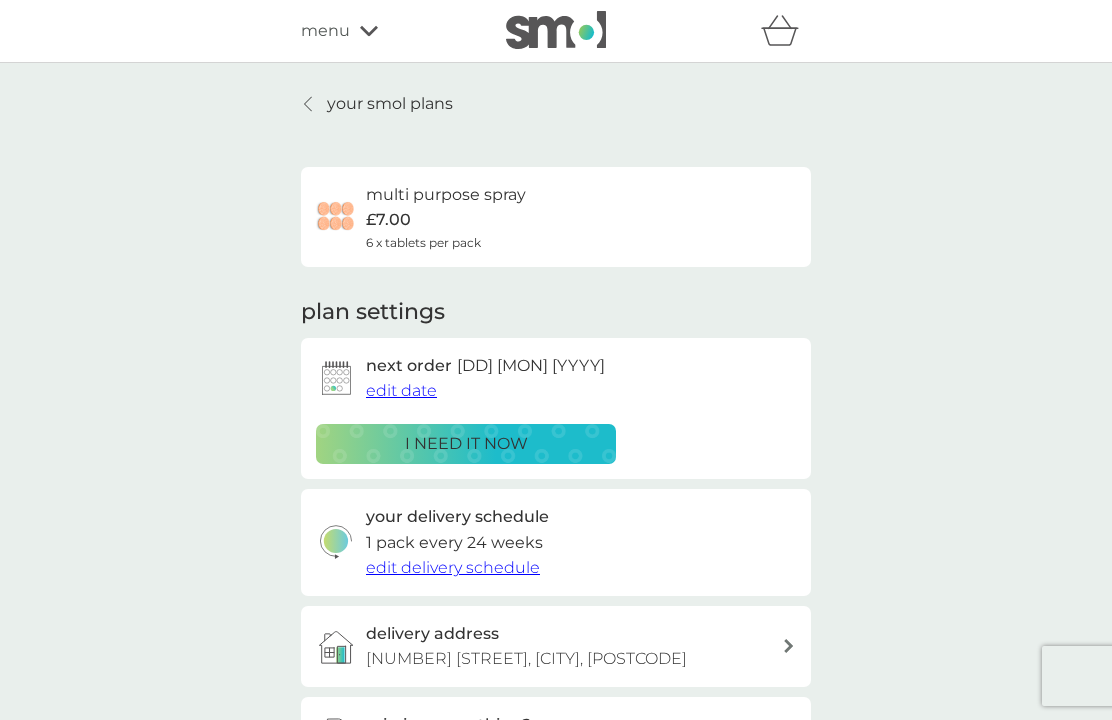click on "edit date" at bounding box center (401, 390) 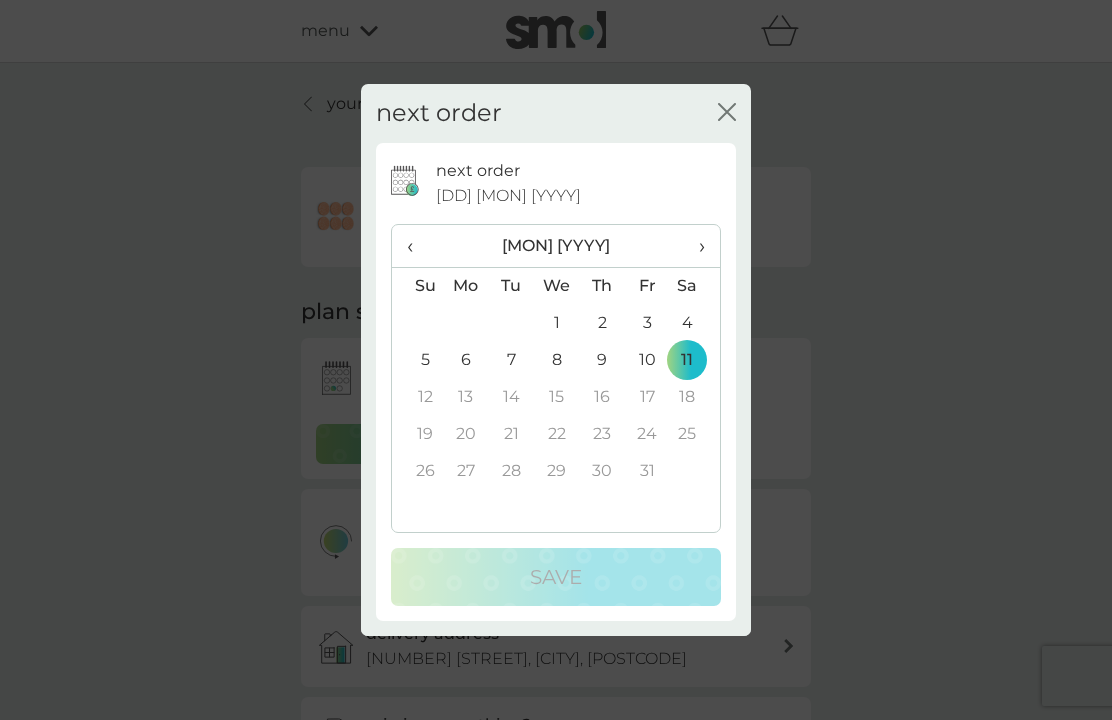 click on "‹" at bounding box center (417, 246) 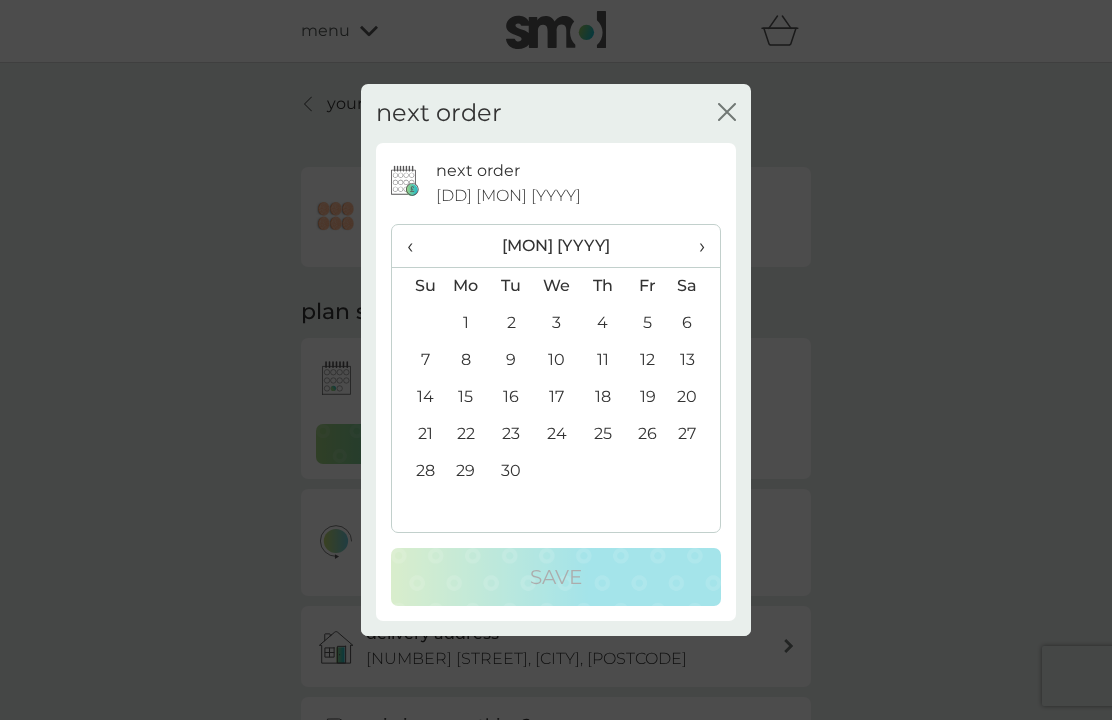 click on "‹" at bounding box center [417, 246] 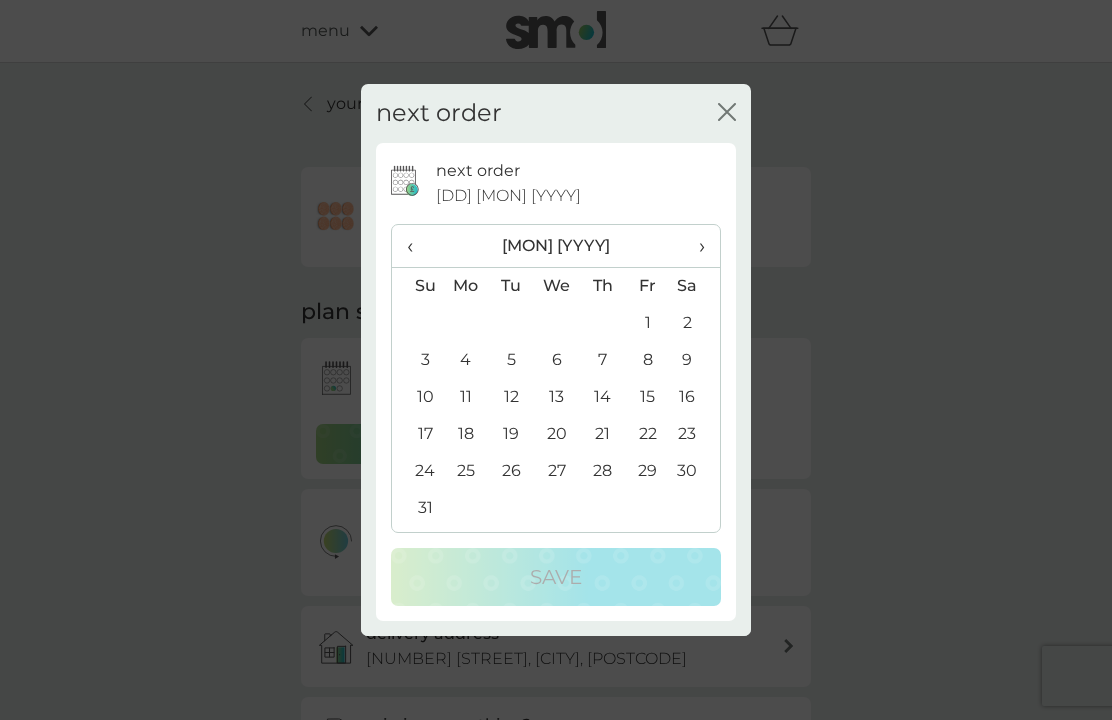 click on "‹" at bounding box center (417, 246) 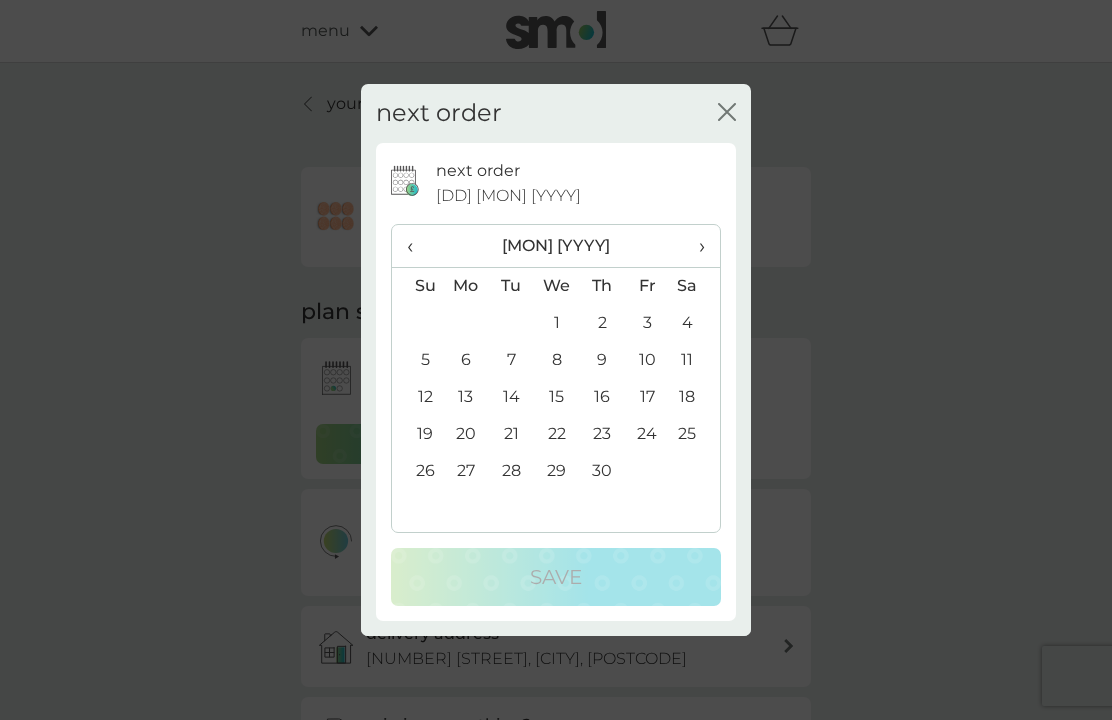 click on "‹" at bounding box center (417, 246) 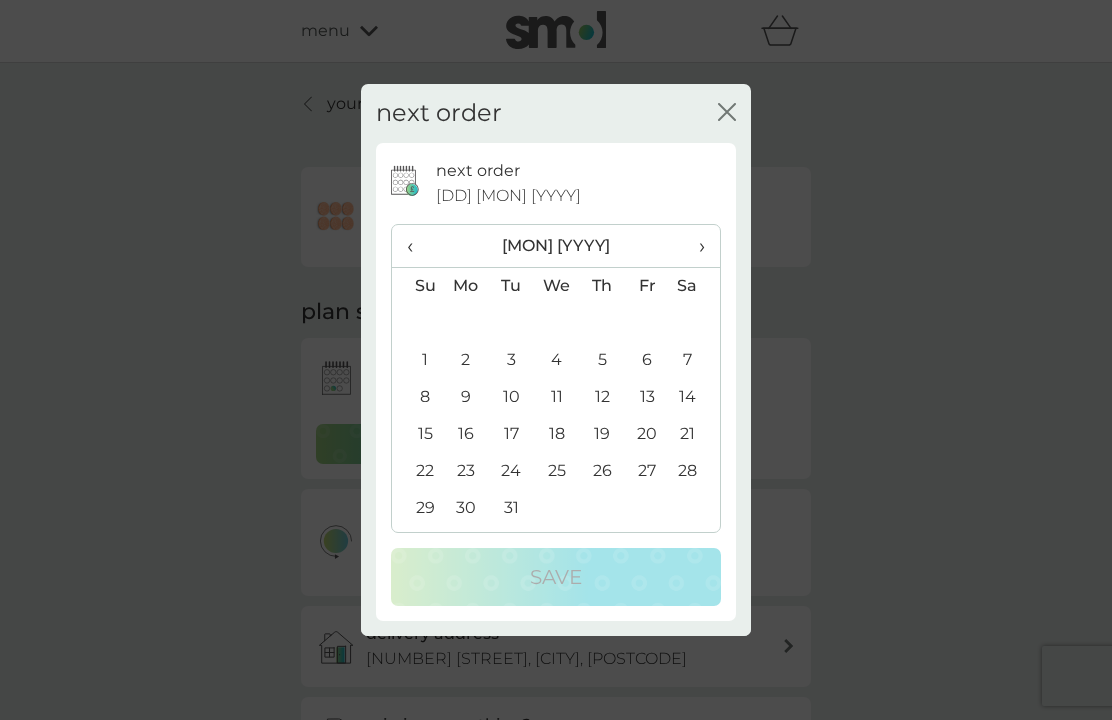 click on "‹" at bounding box center [417, 246] 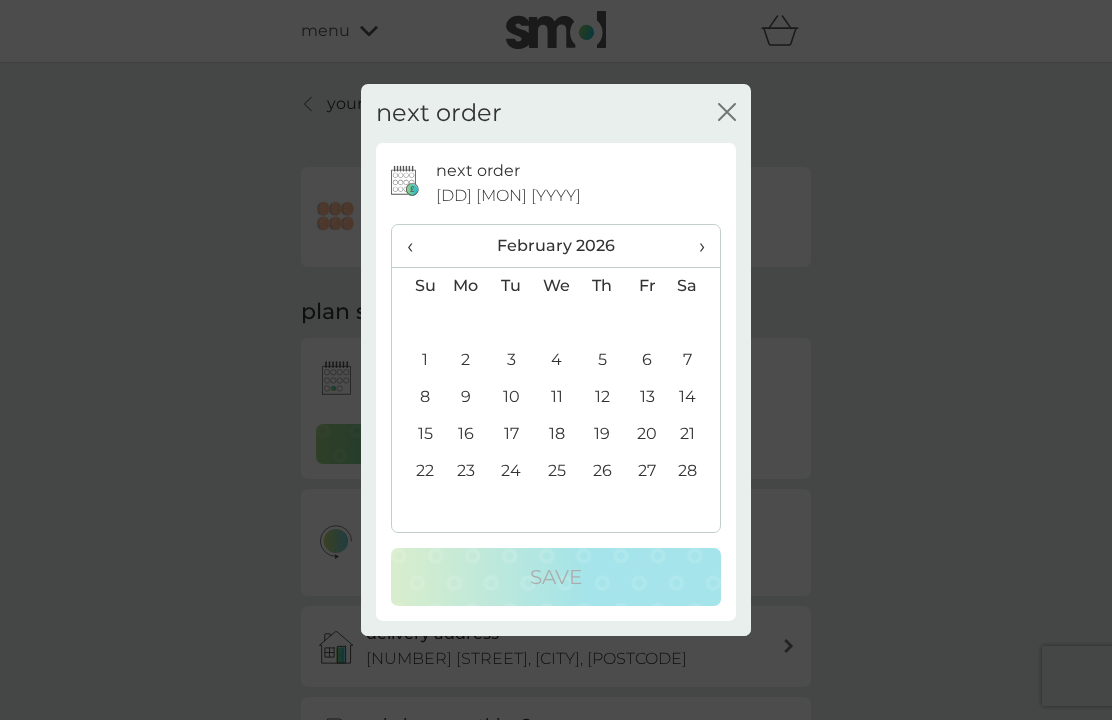 click on "‹" at bounding box center (417, 246) 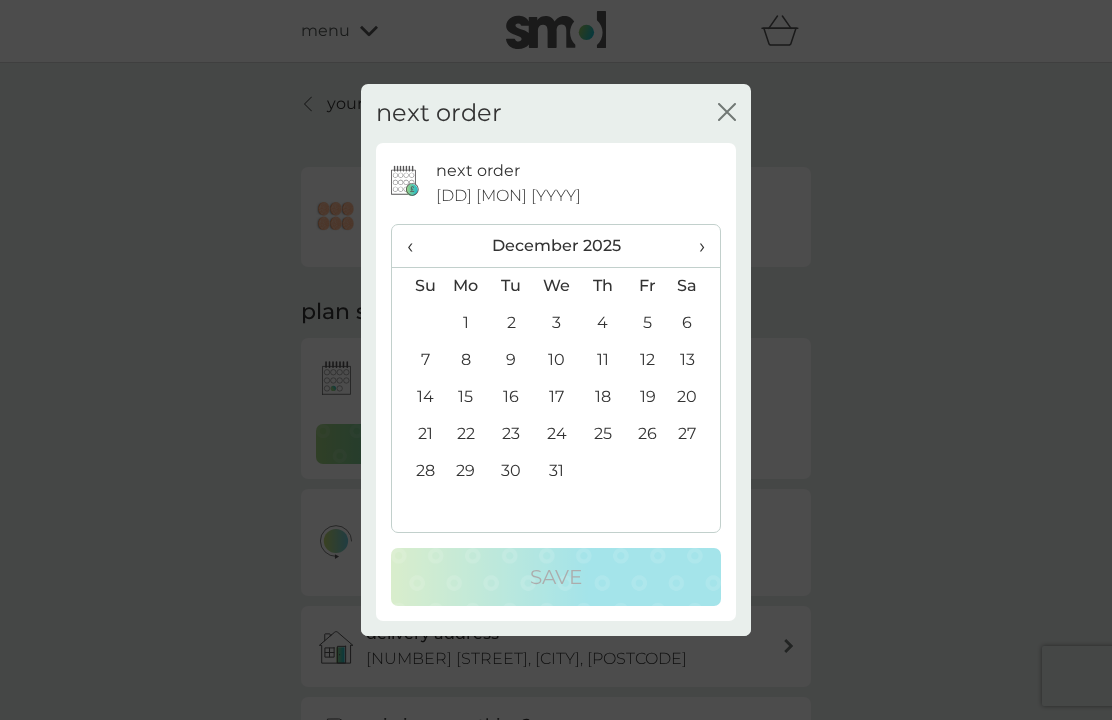 click on "‹" at bounding box center [417, 246] 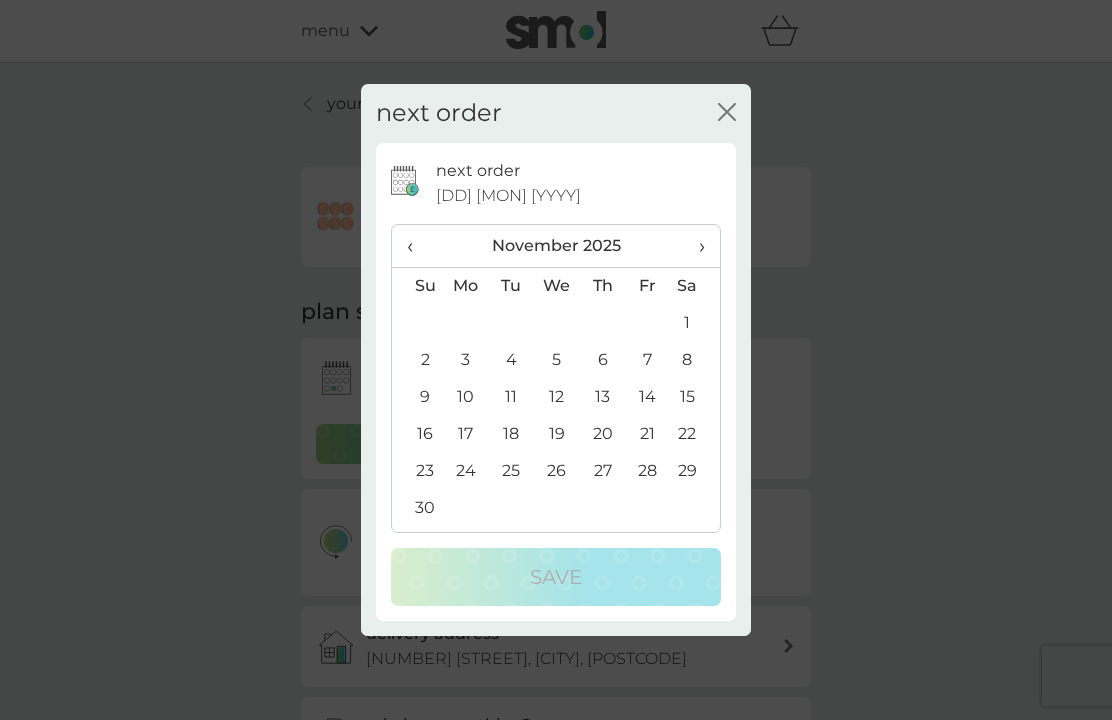 click on "‹" at bounding box center [417, 246] 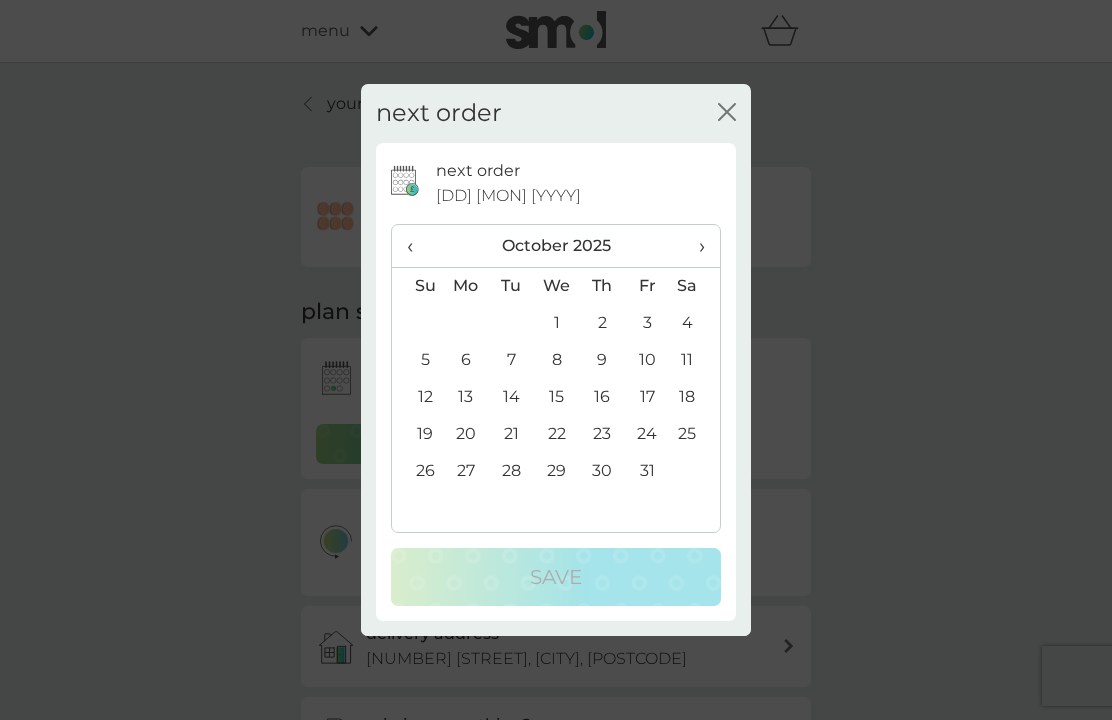 click on "‹" at bounding box center [417, 246] 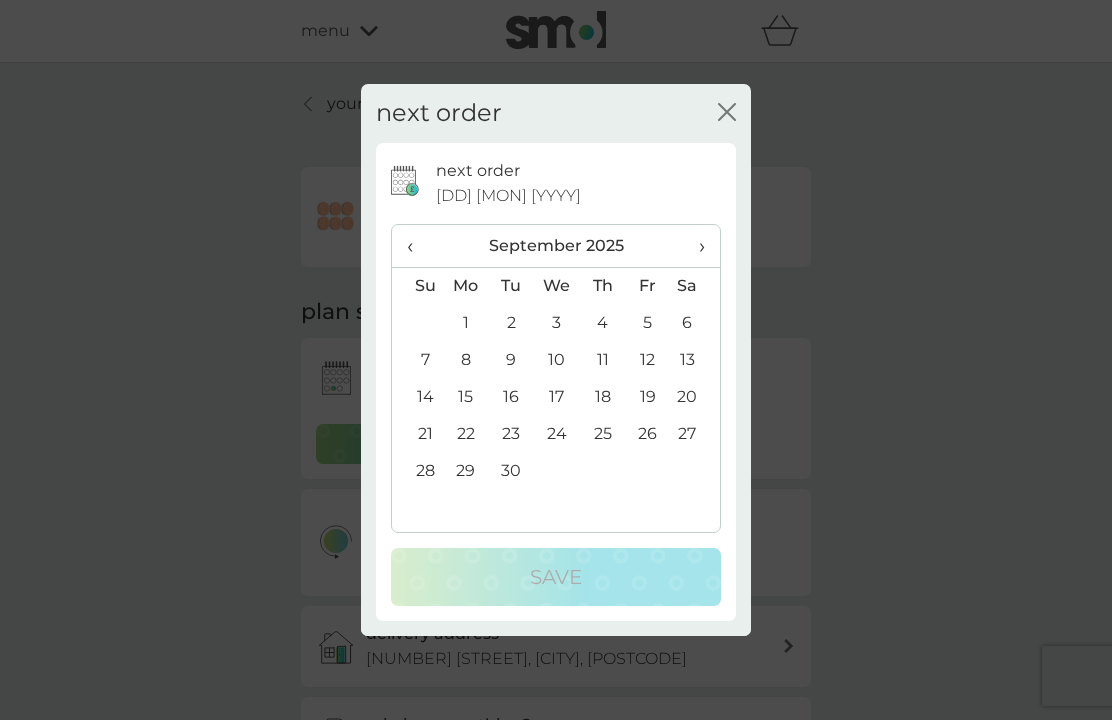 click on "‹" at bounding box center [417, 246] 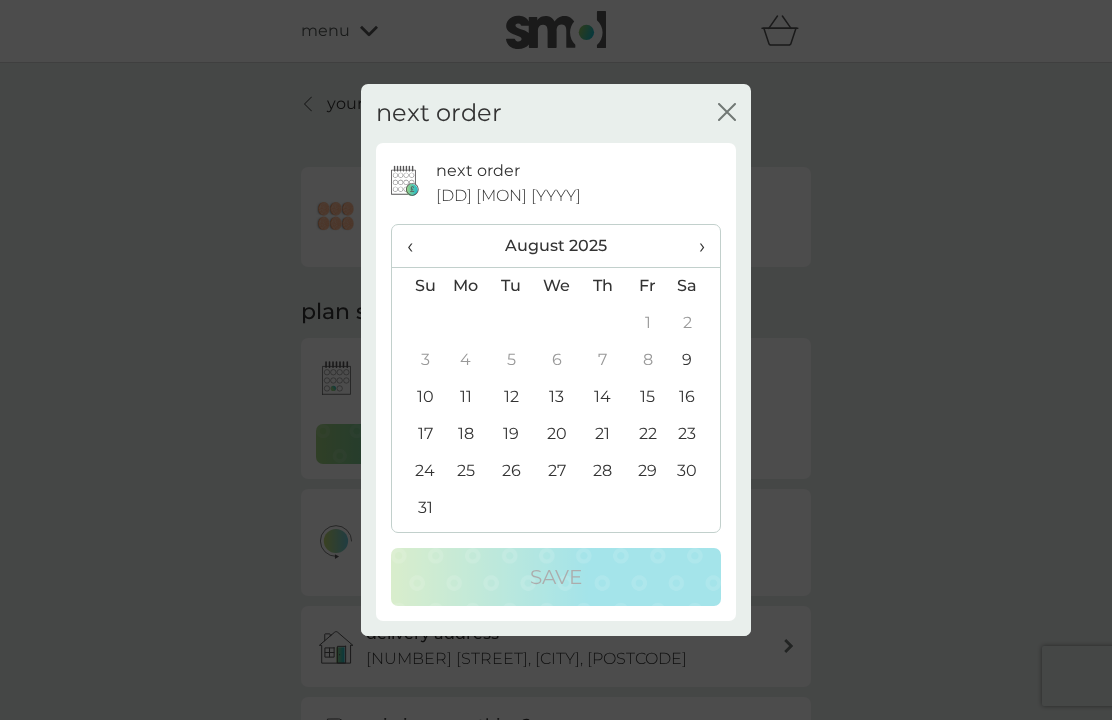 click on "›" at bounding box center [695, 246] 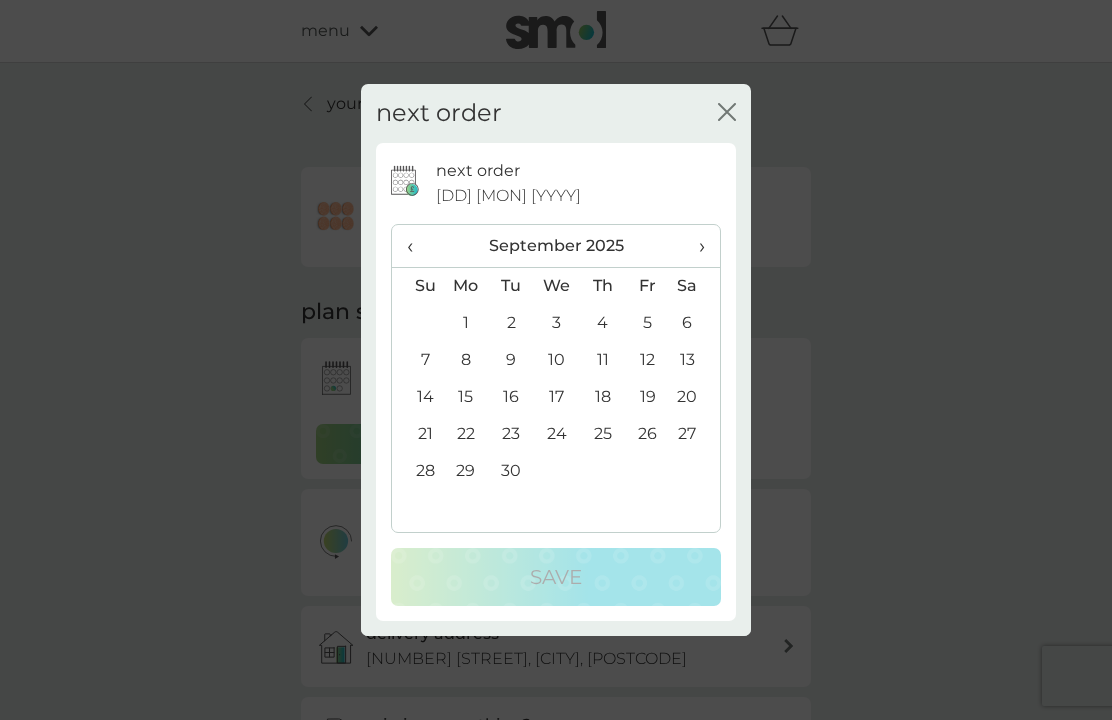 click on "29" at bounding box center [466, 471] 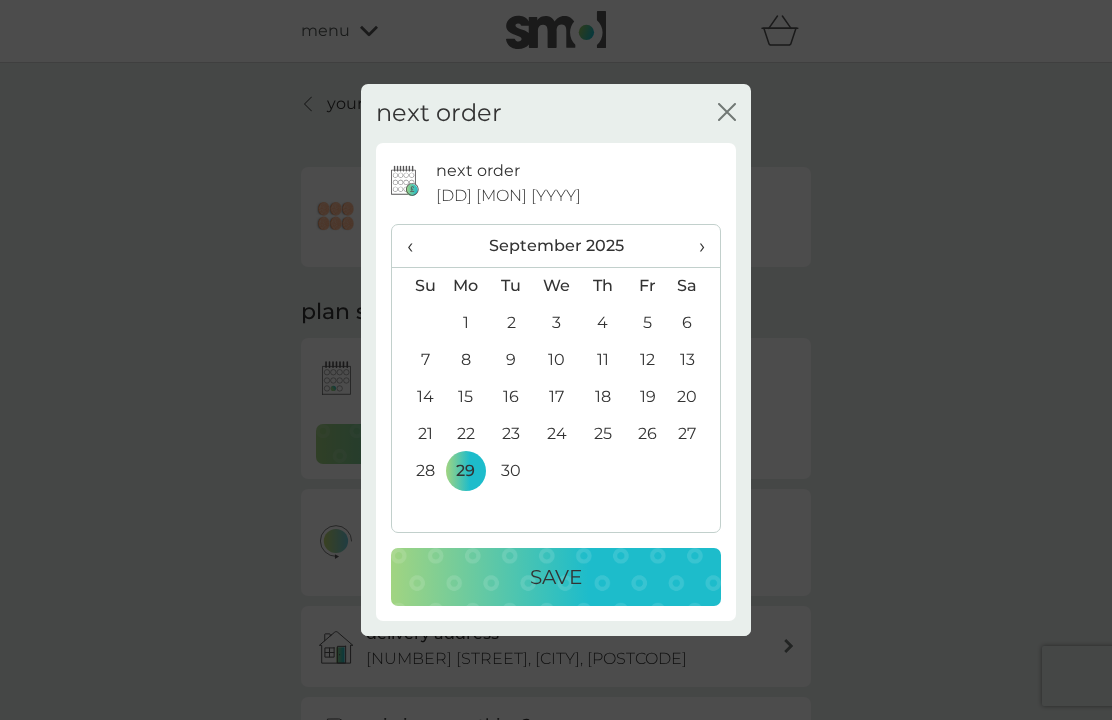 click on "Save" at bounding box center (556, 577) 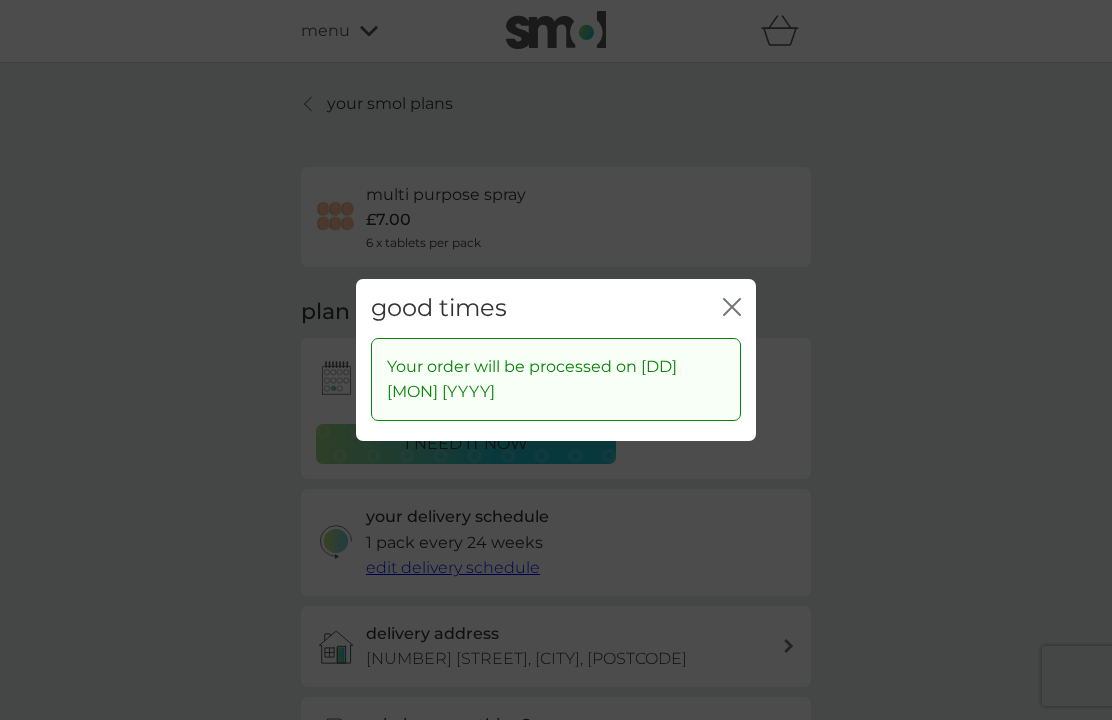 click on "good times close Your order will be processed on 29 Sep 2025" at bounding box center (556, 360) 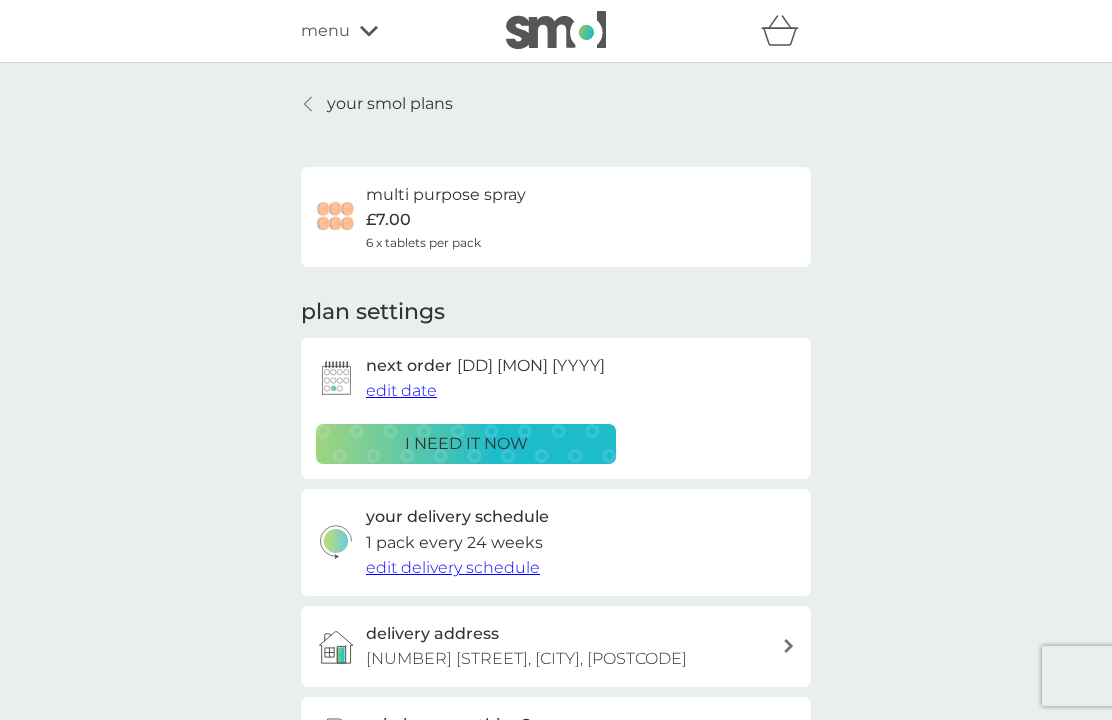 click on "your smol plans" at bounding box center (390, 104) 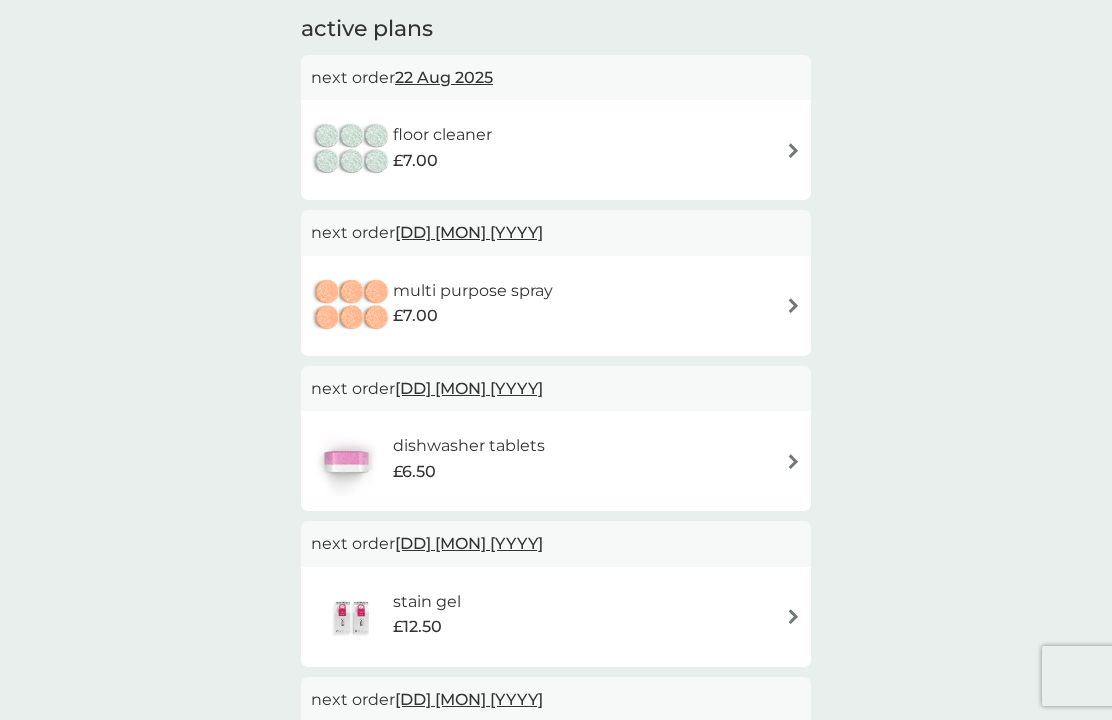 scroll, scrollTop: 0, scrollLeft: 0, axis: both 